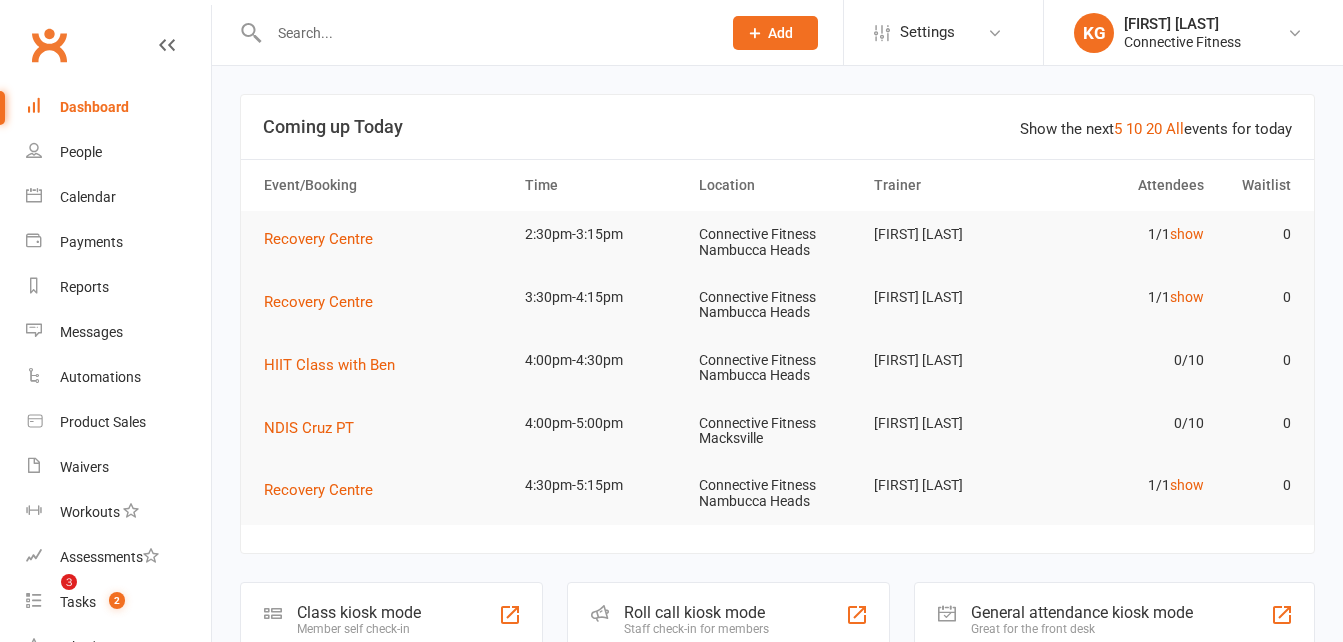scroll, scrollTop: 0, scrollLeft: 0, axis: both 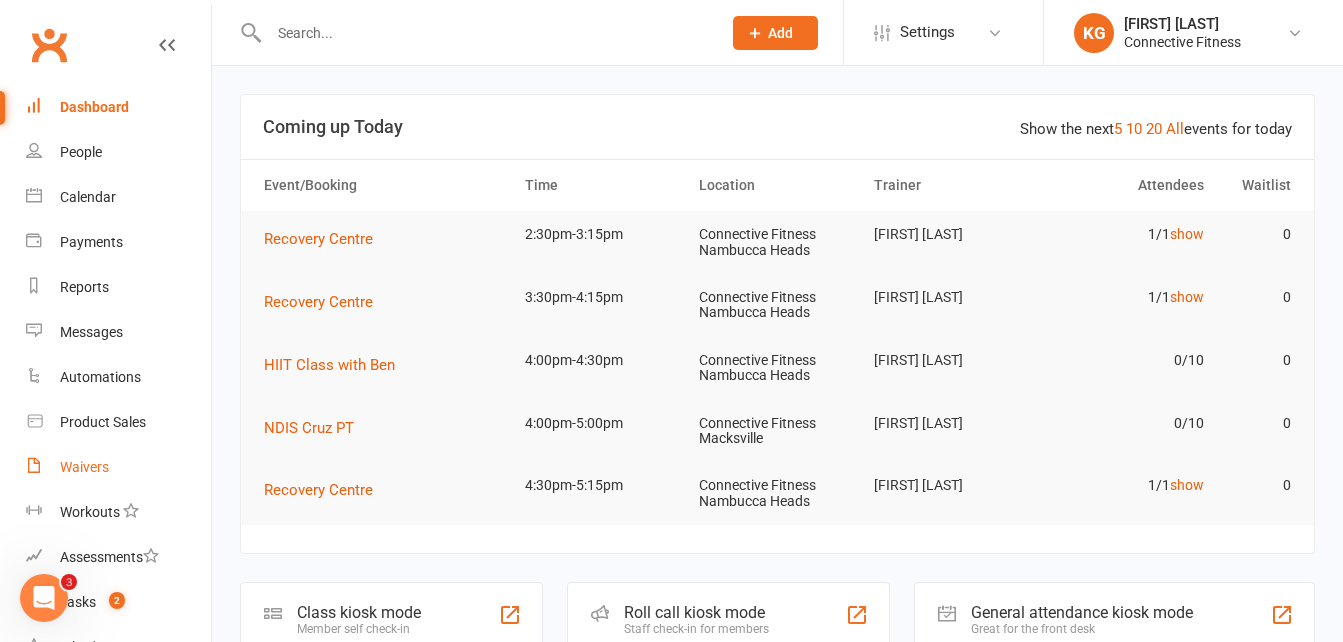 click on "Waivers" at bounding box center [84, 467] 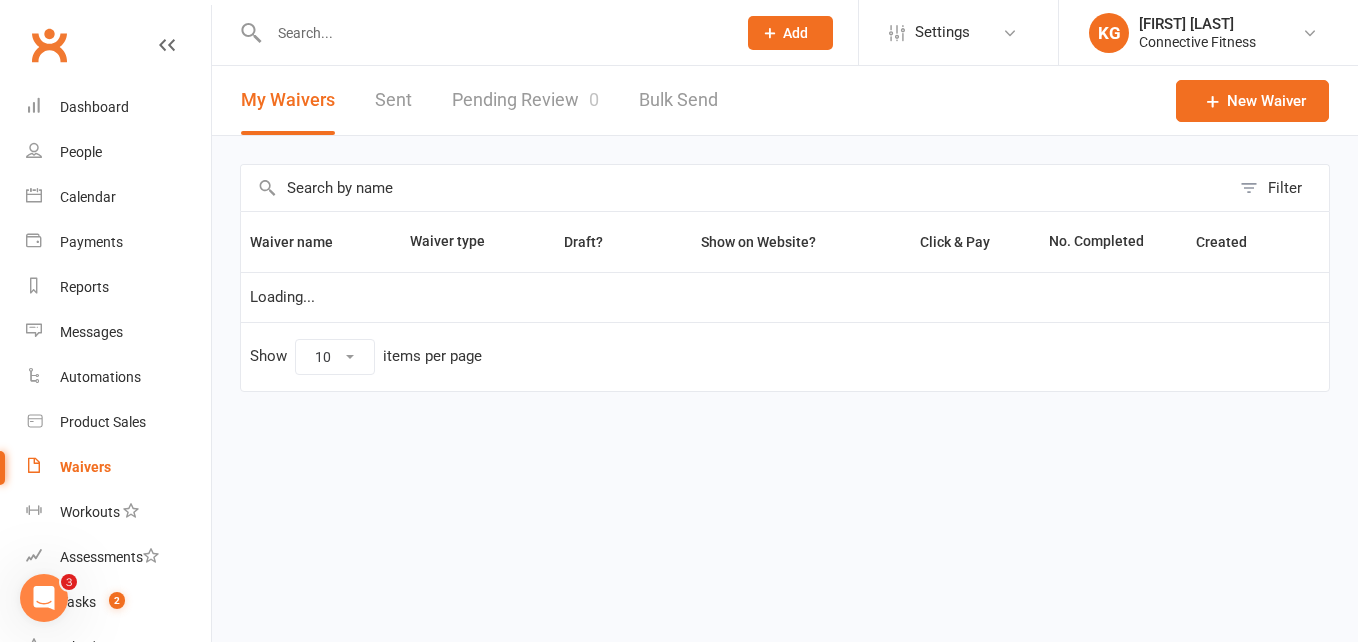 select on "100" 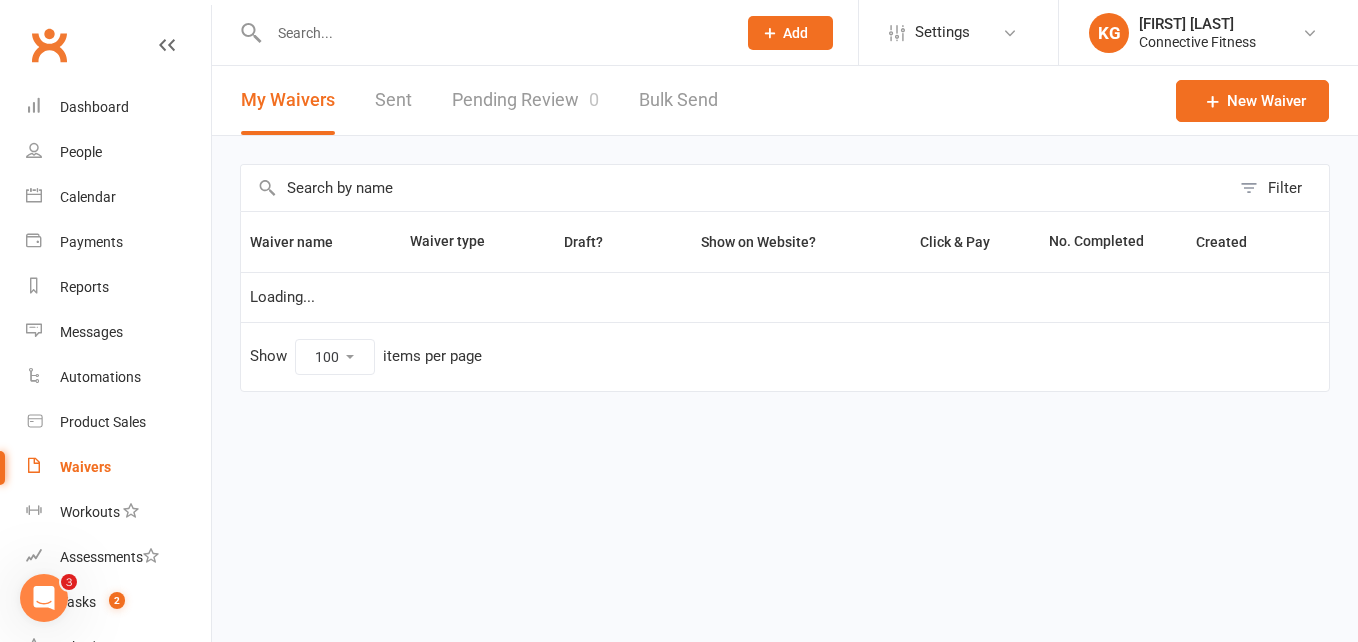click on "Pending Review 0" at bounding box center (525, 100) 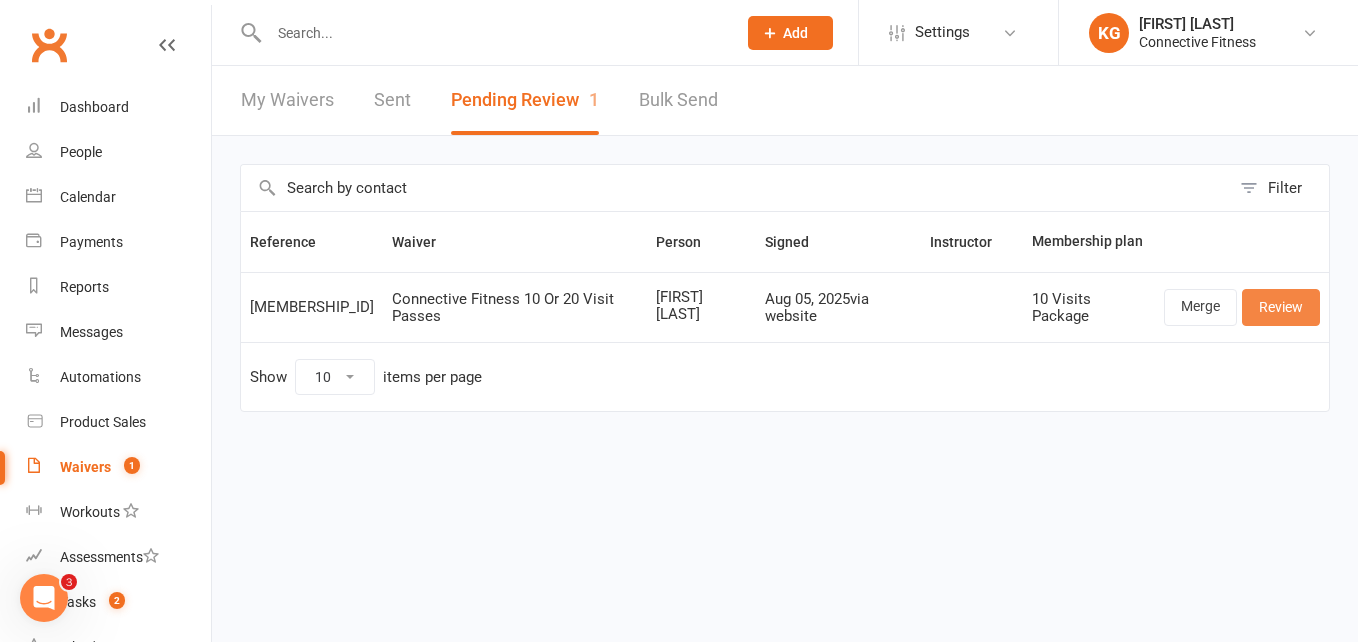 click on "Review" at bounding box center [1281, 307] 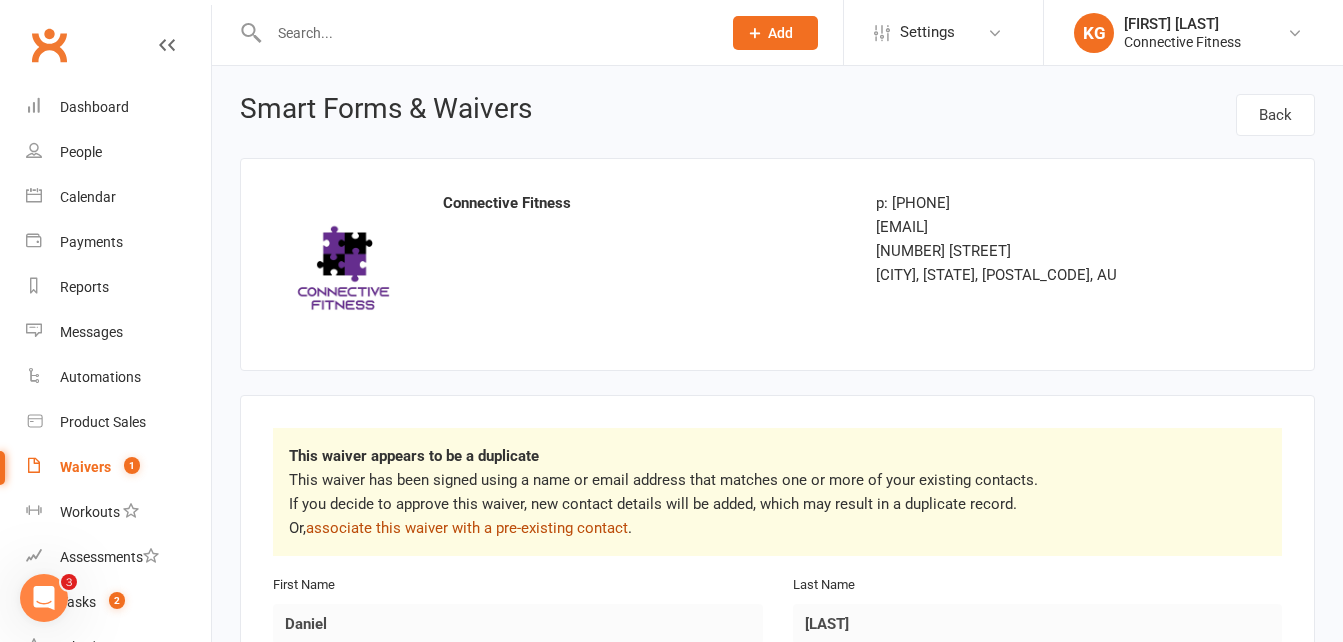 click on "associate this waiver with a pre-existing contact" at bounding box center [467, 528] 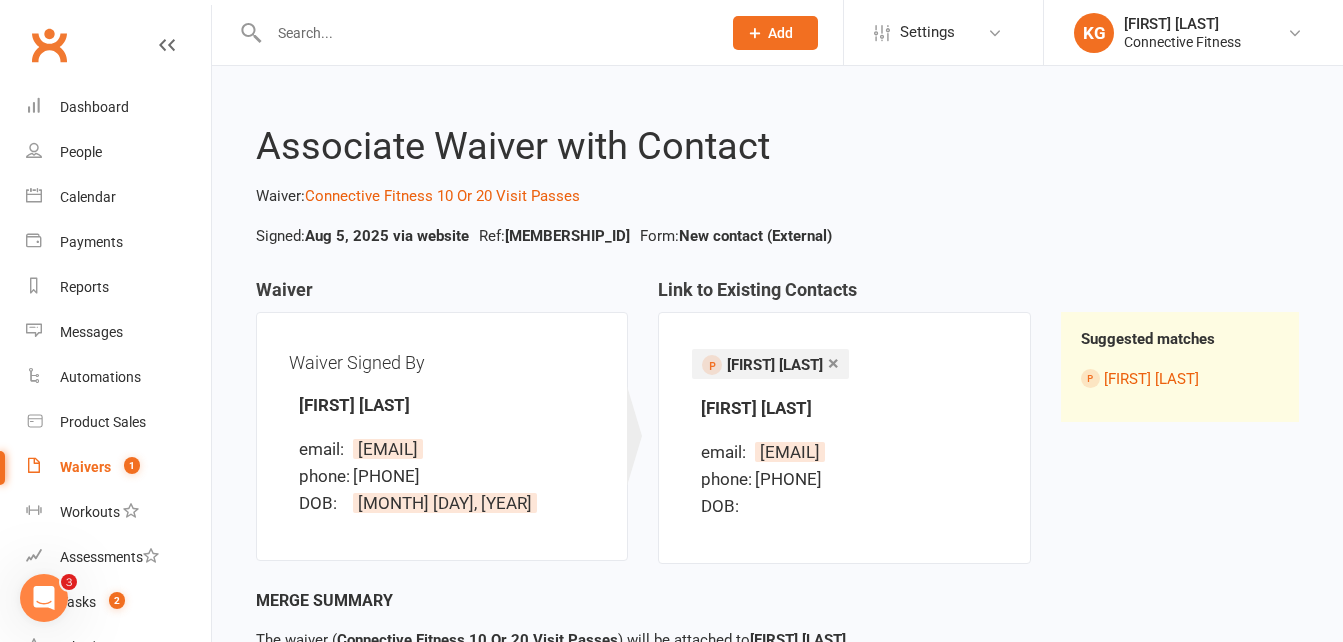 scroll, scrollTop: 153, scrollLeft: 0, axis: vertical 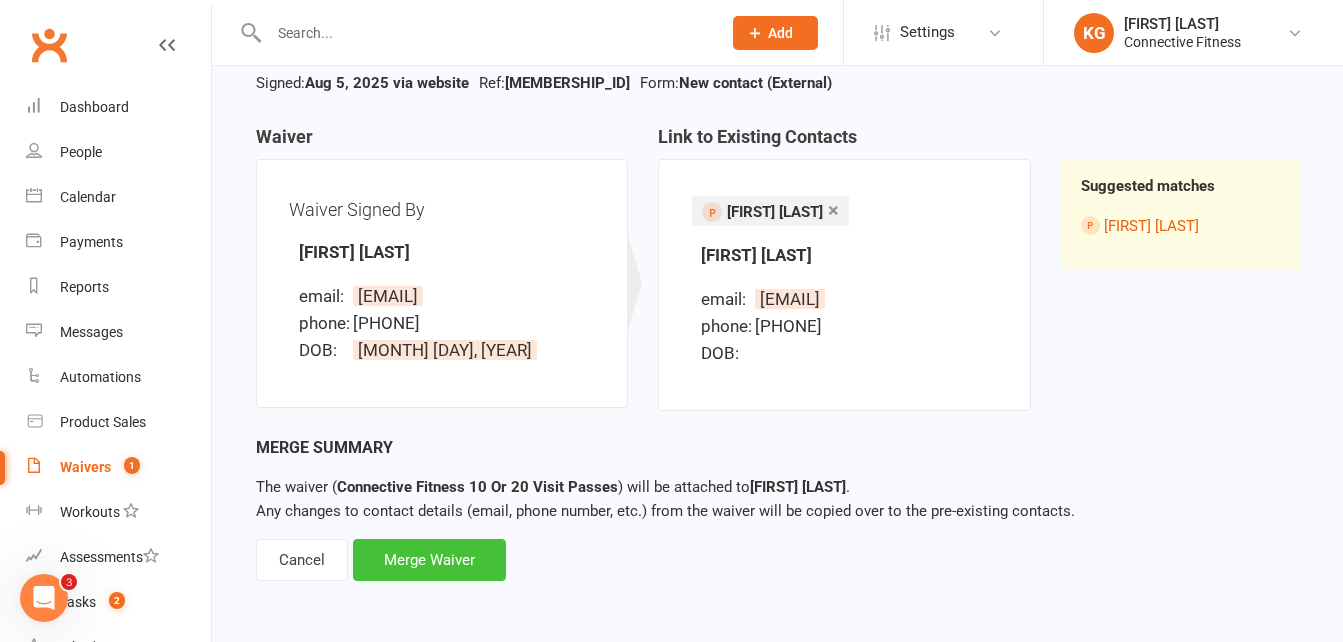 click on "Merge Waiver" at bounding box center [429, 560] 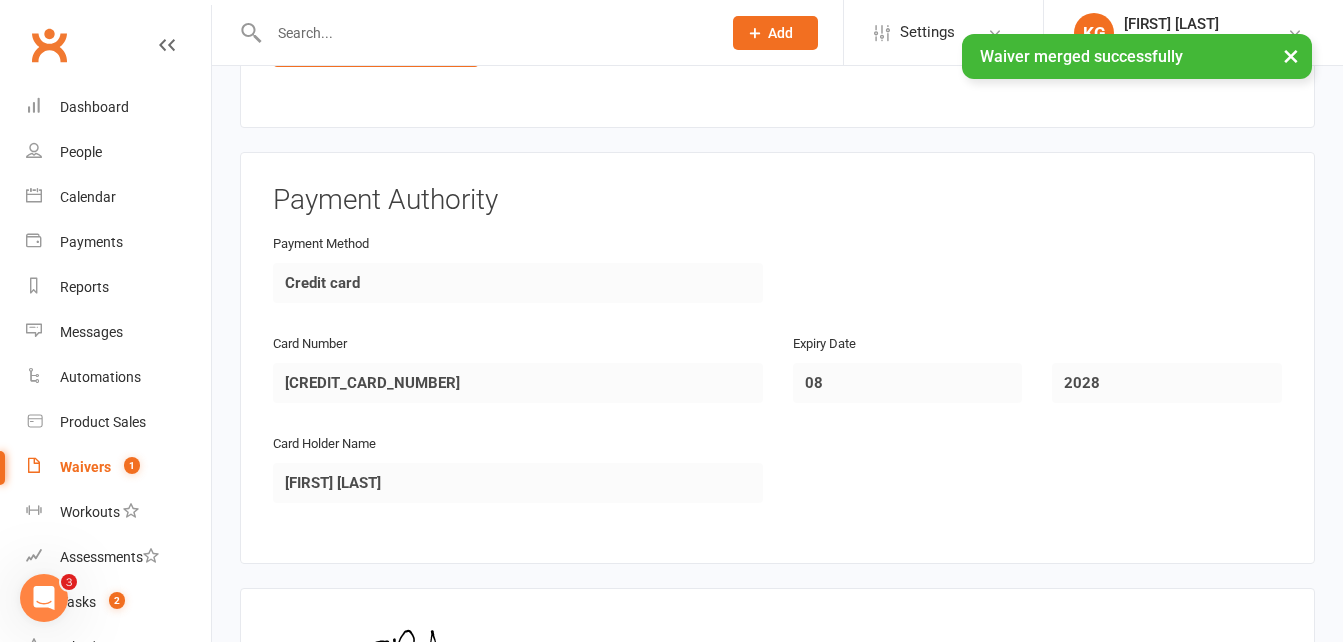 scroll, scrollTop: 2424, scrollLeft: 0, axis: vertical 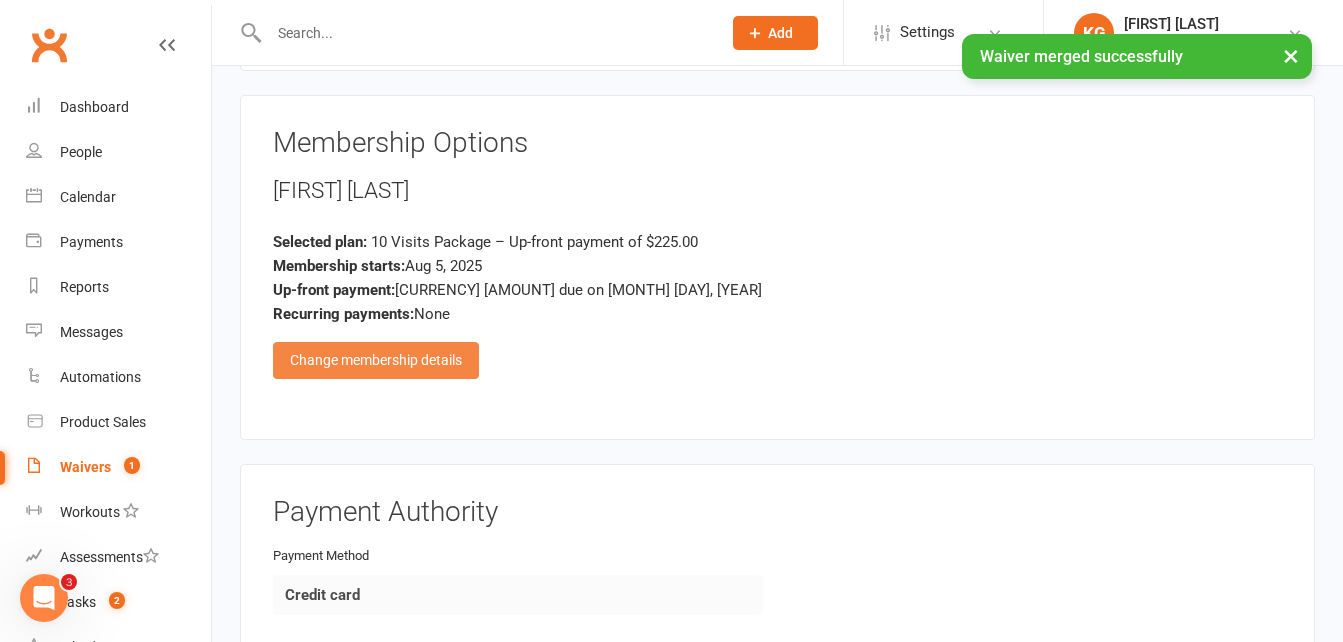 click on "Change membership details" at bounding box center (376, 360) 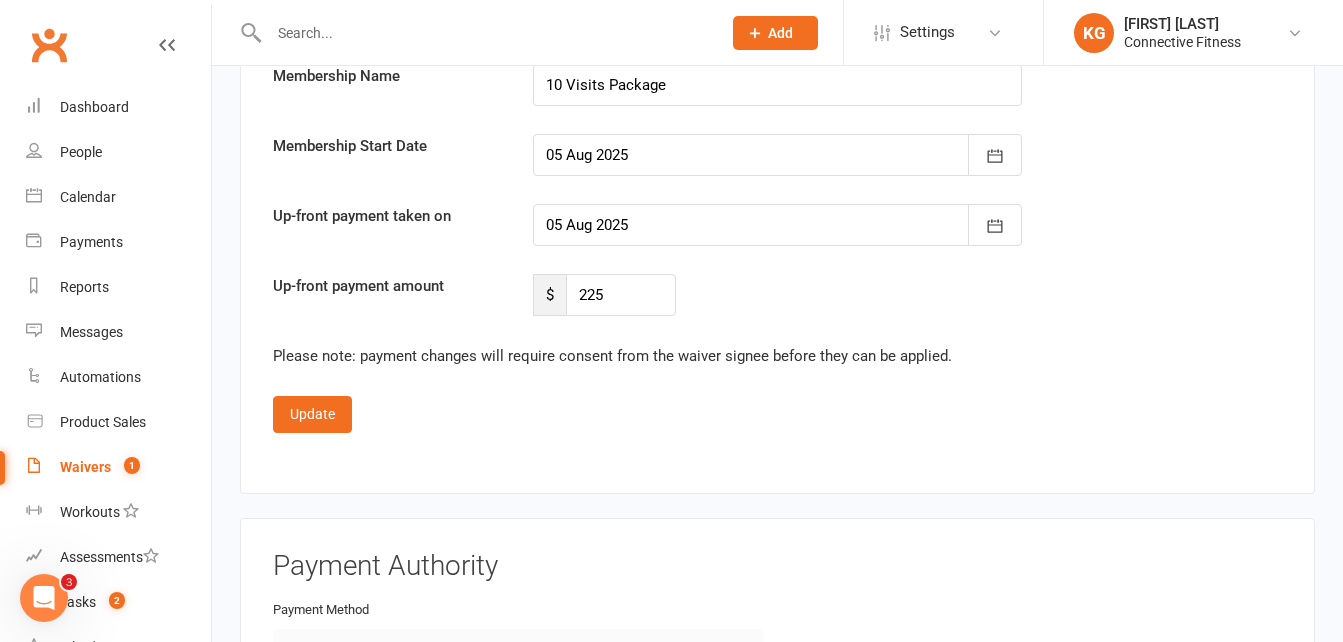 scroll, scrollTop: 3579, scrollLeft: 0, axis: vertical 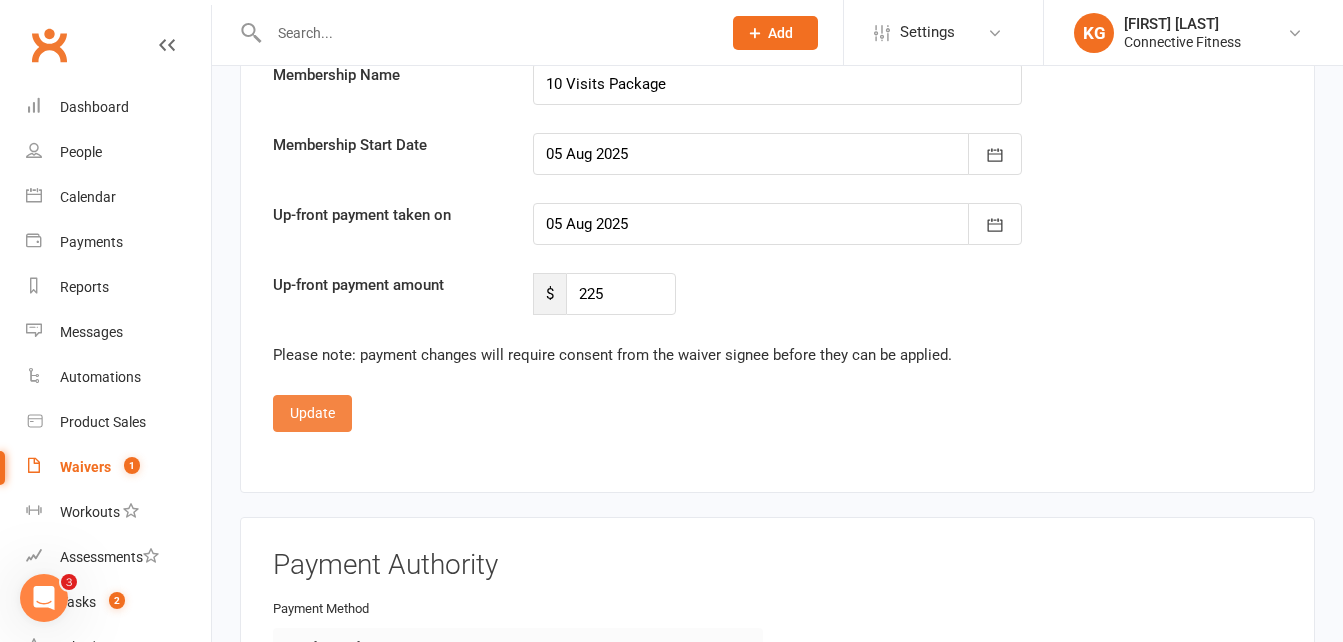 click on "Update" at bounding box center (312, 413) 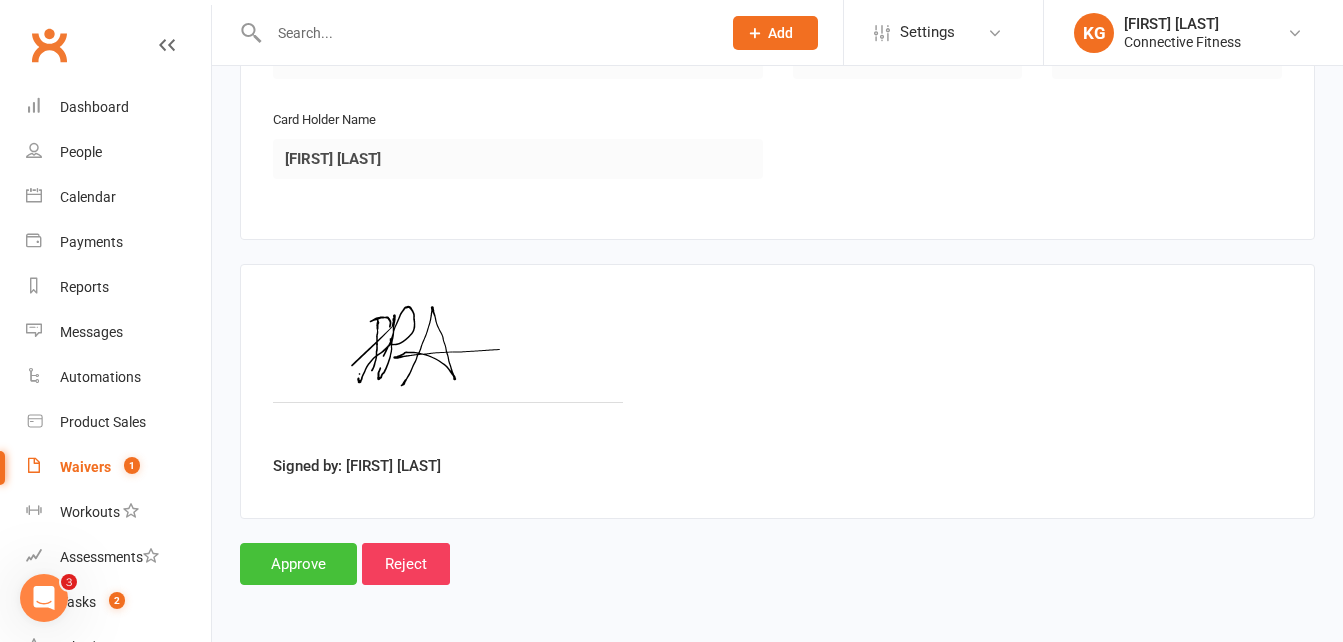 click on "Approve" at bounding box center [298, 564] 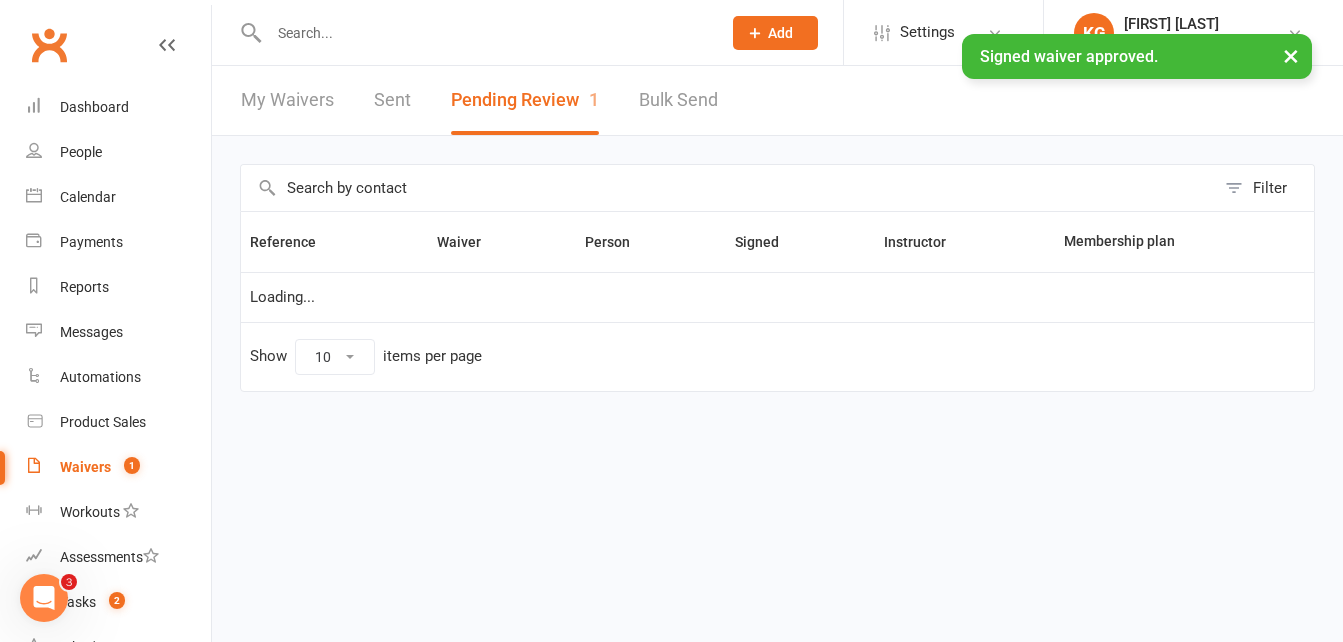 scroll, scrollTop: 0, scrollLeft: 0, axis: both 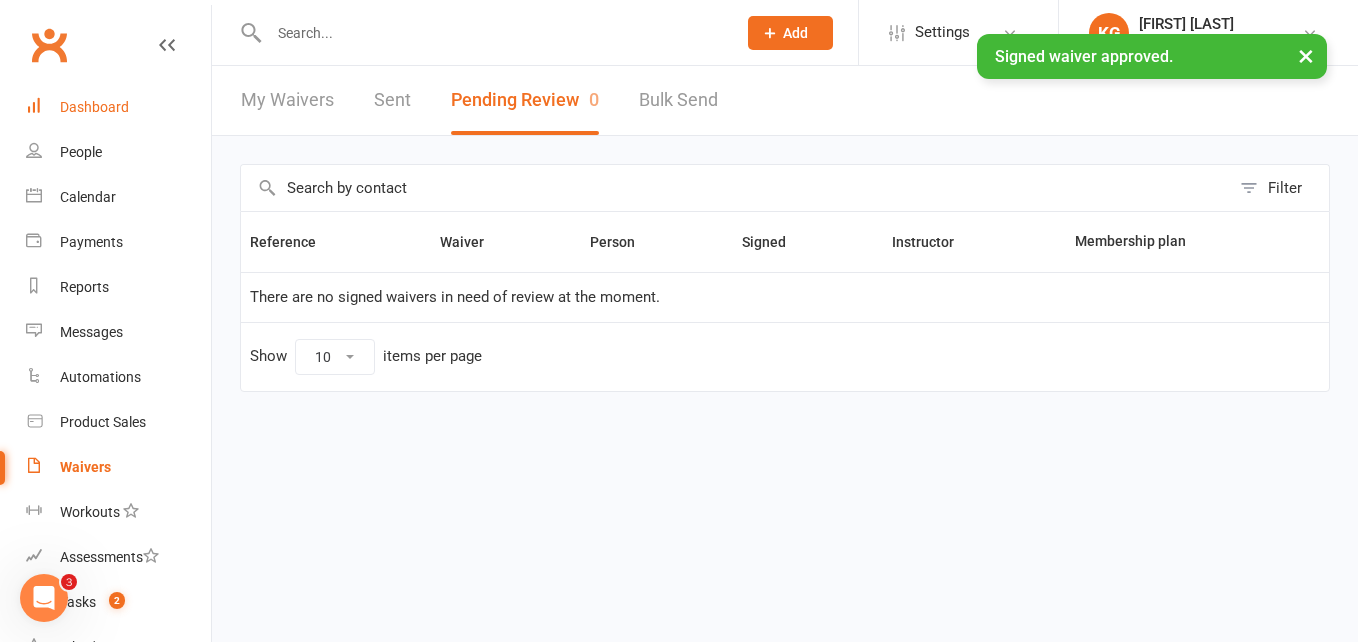 click on "Dashboard" at bounding box center (94, 107) 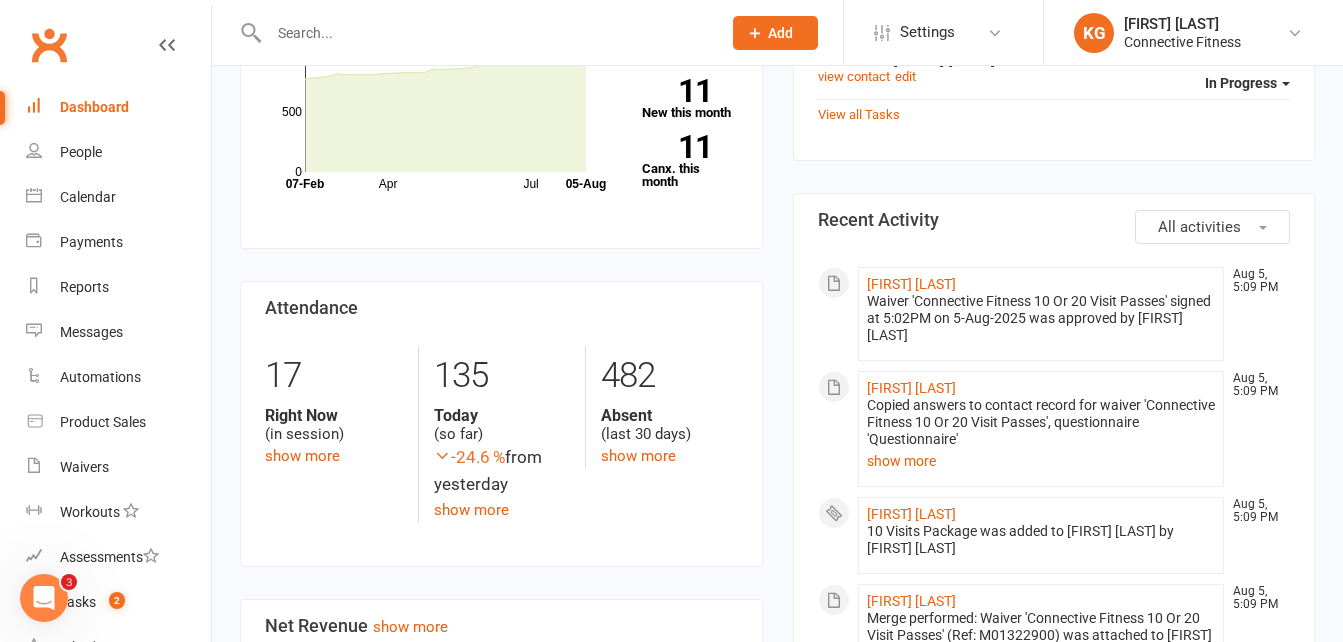scroll, scrollTop: 746, scrollLeft: 0, axis: vertical 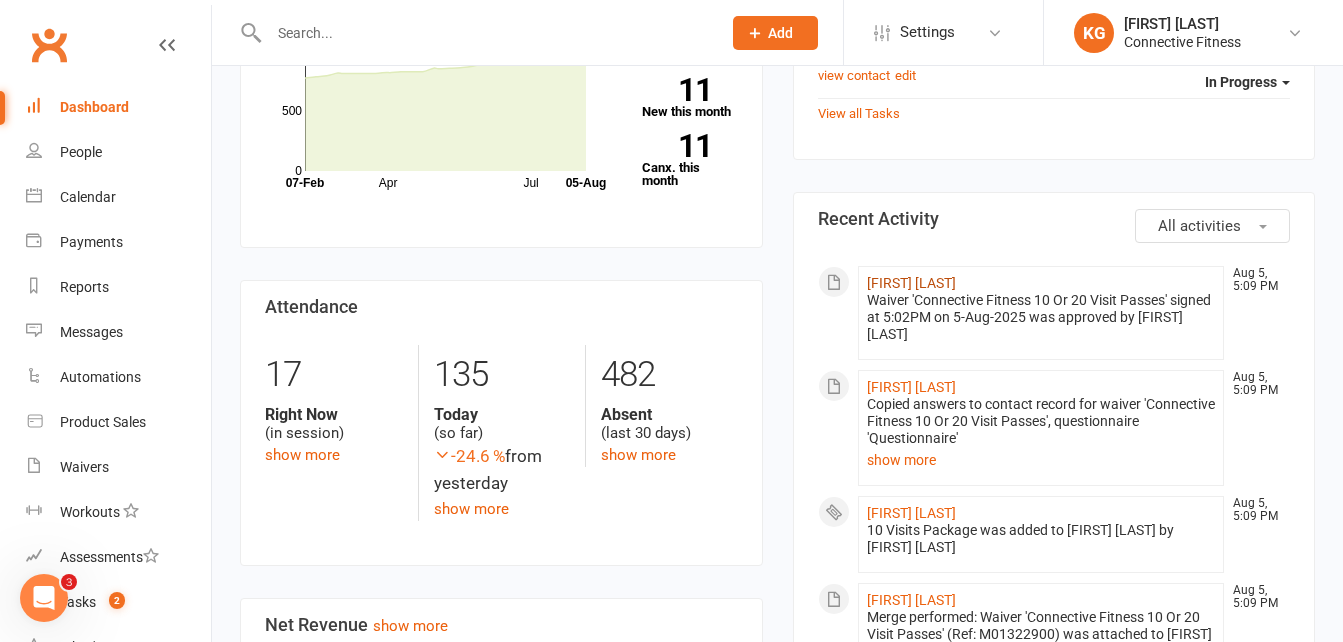 click on "[FIRST] [LAST]" 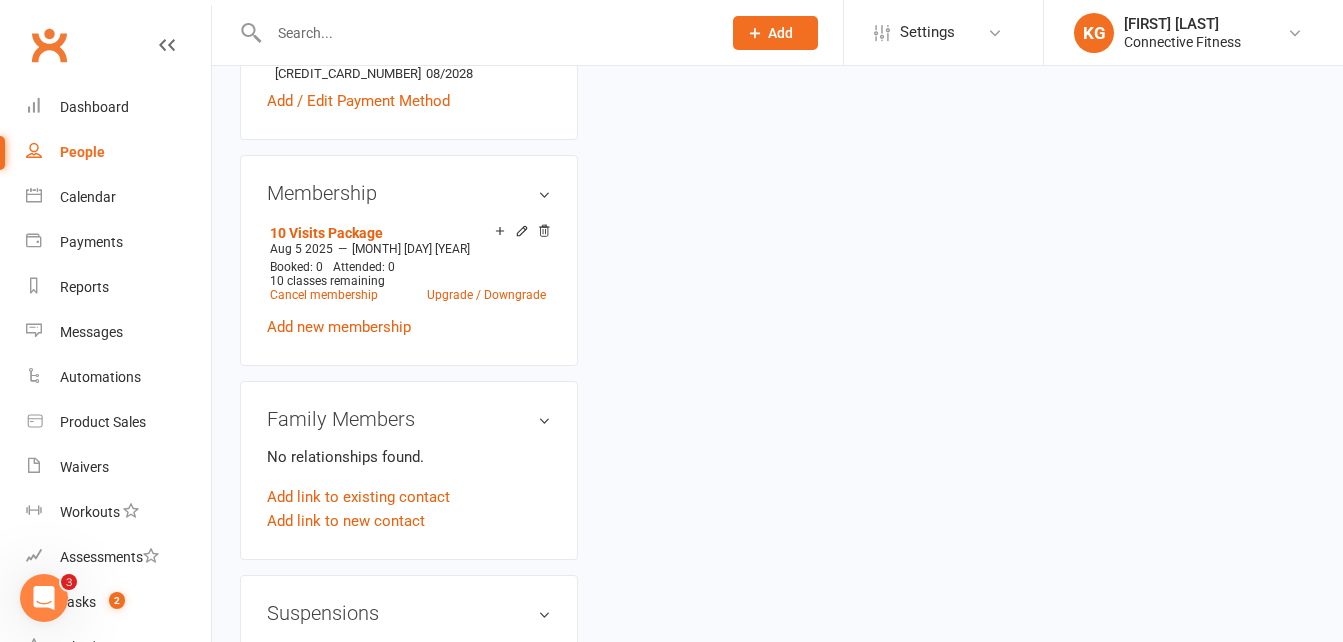 scroll, scrollTop: 0, scrollLeft: 0, axis: both 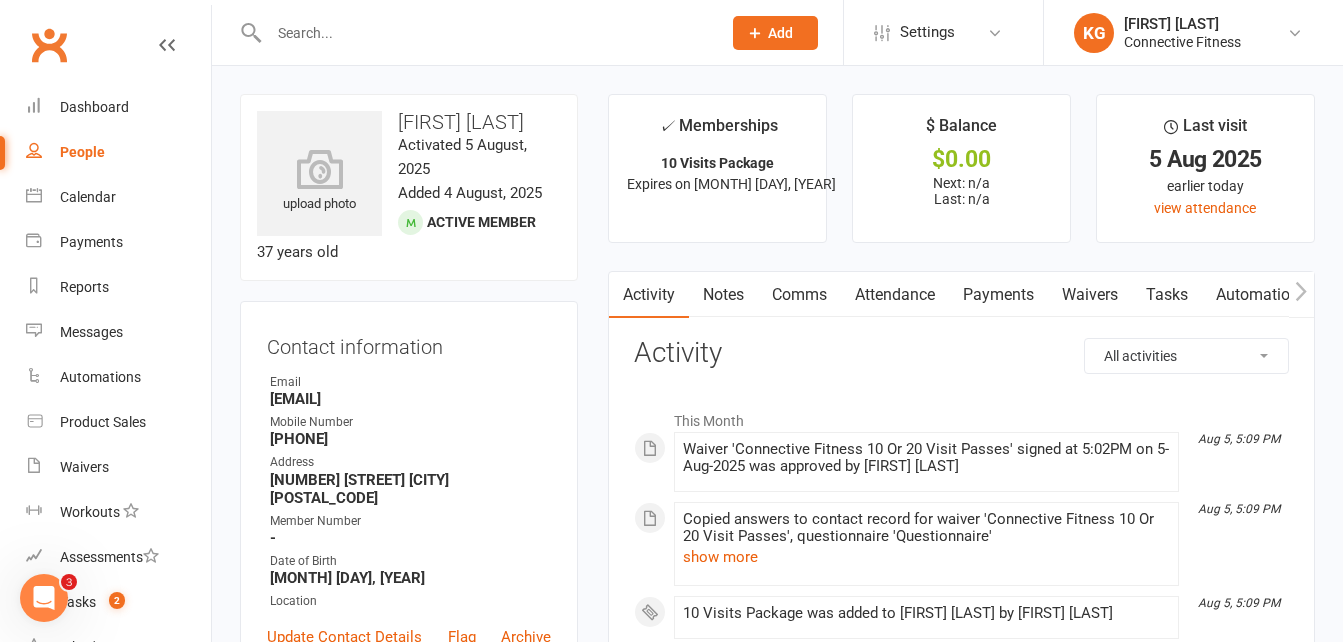 click on "Payments" at bounding box center [998, 295] 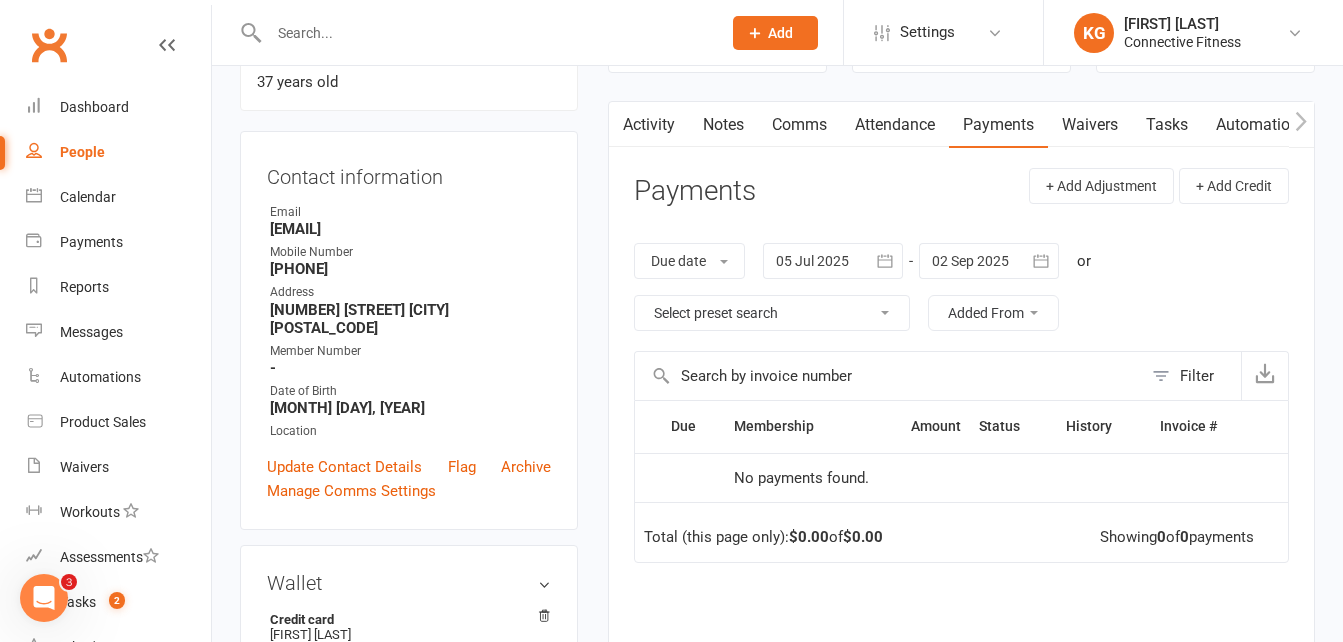 scroll, scrollTop: 169, scrollLeft: 0, axis: vertical 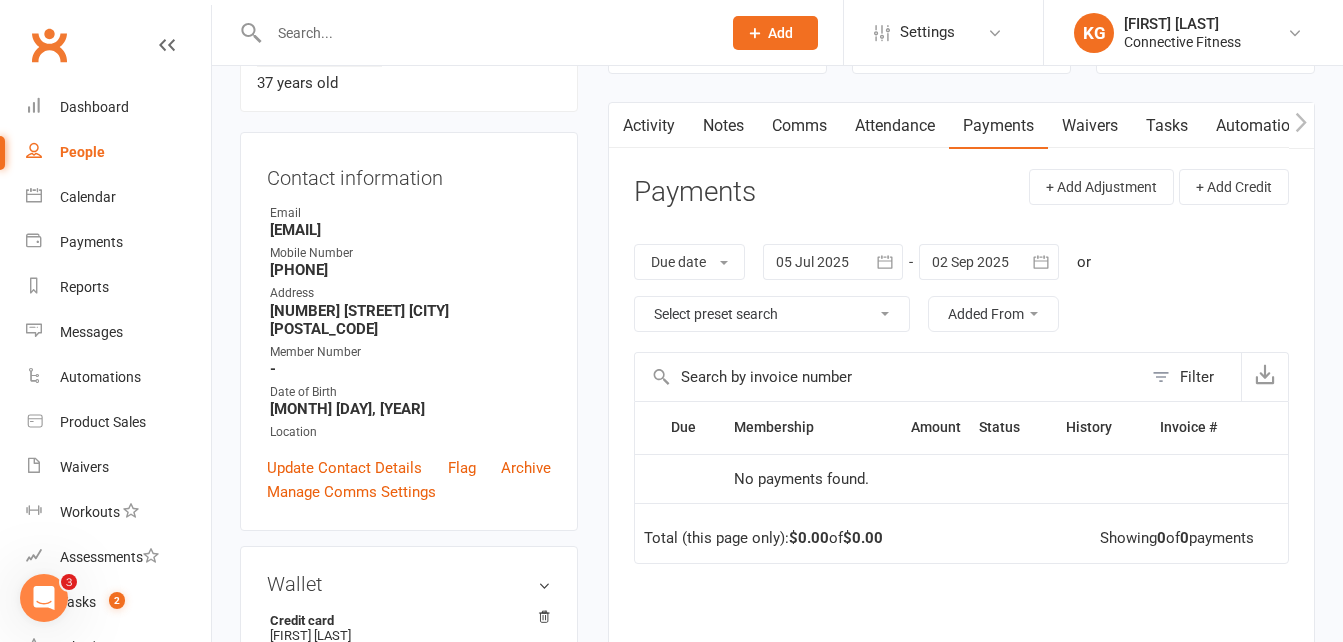 click 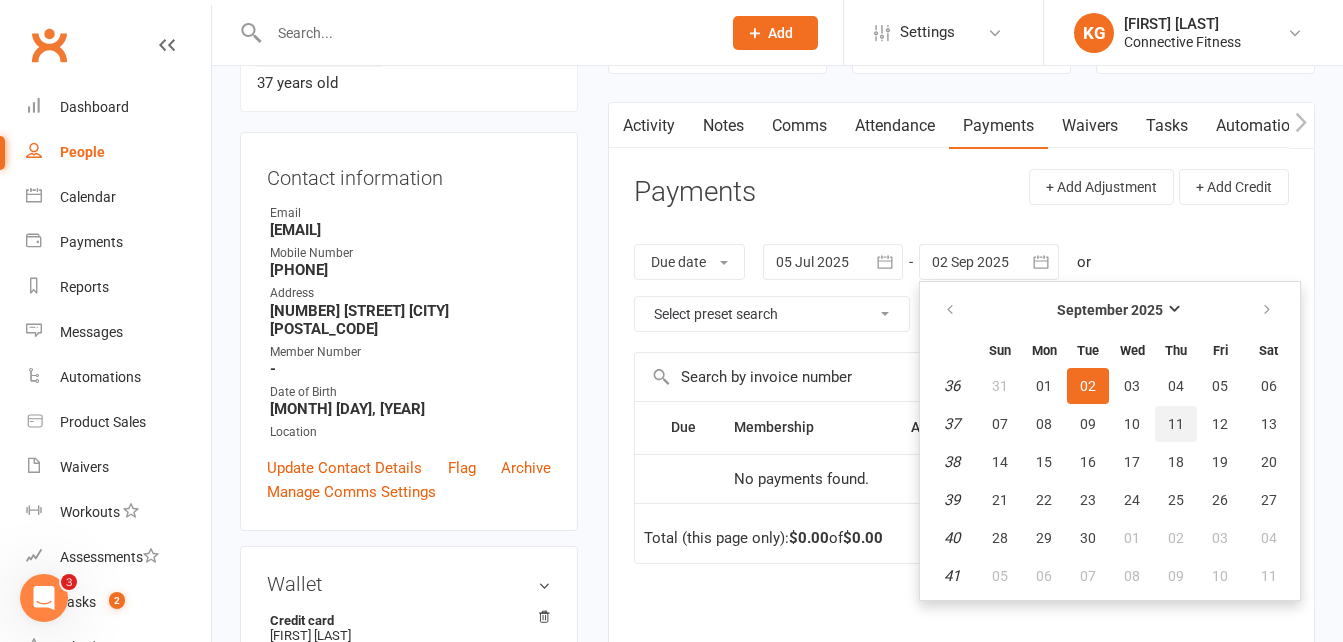 click on "11" at bounding box center [1176, 424] 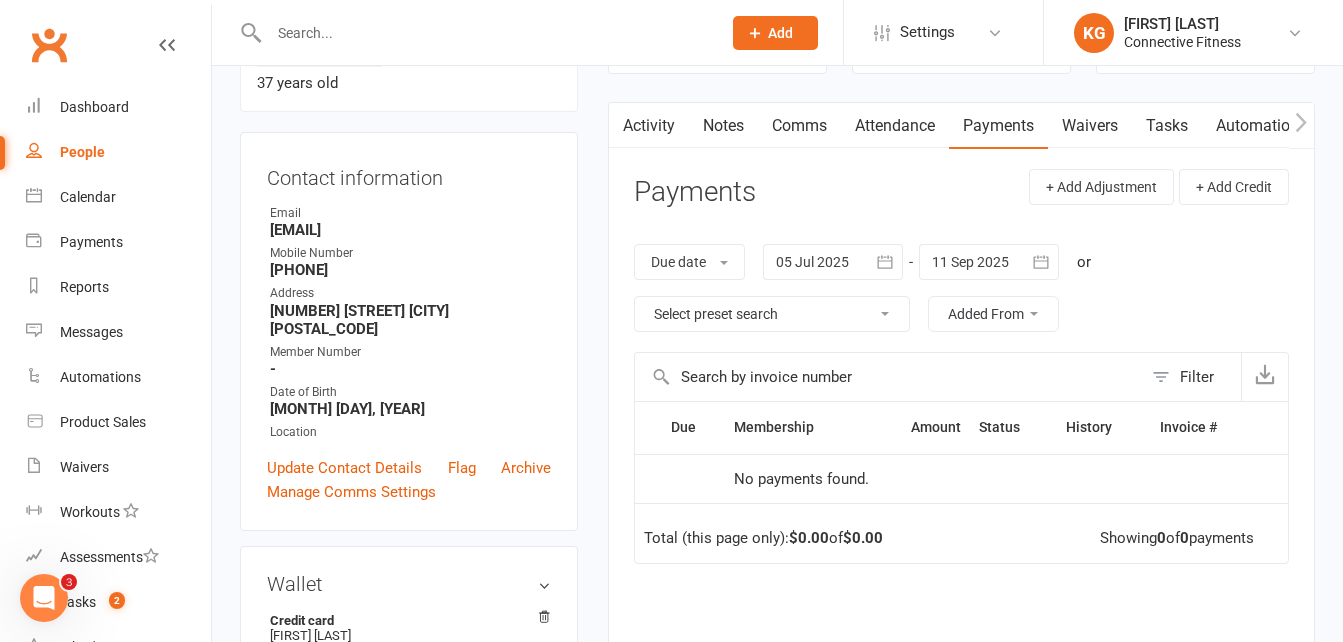 click 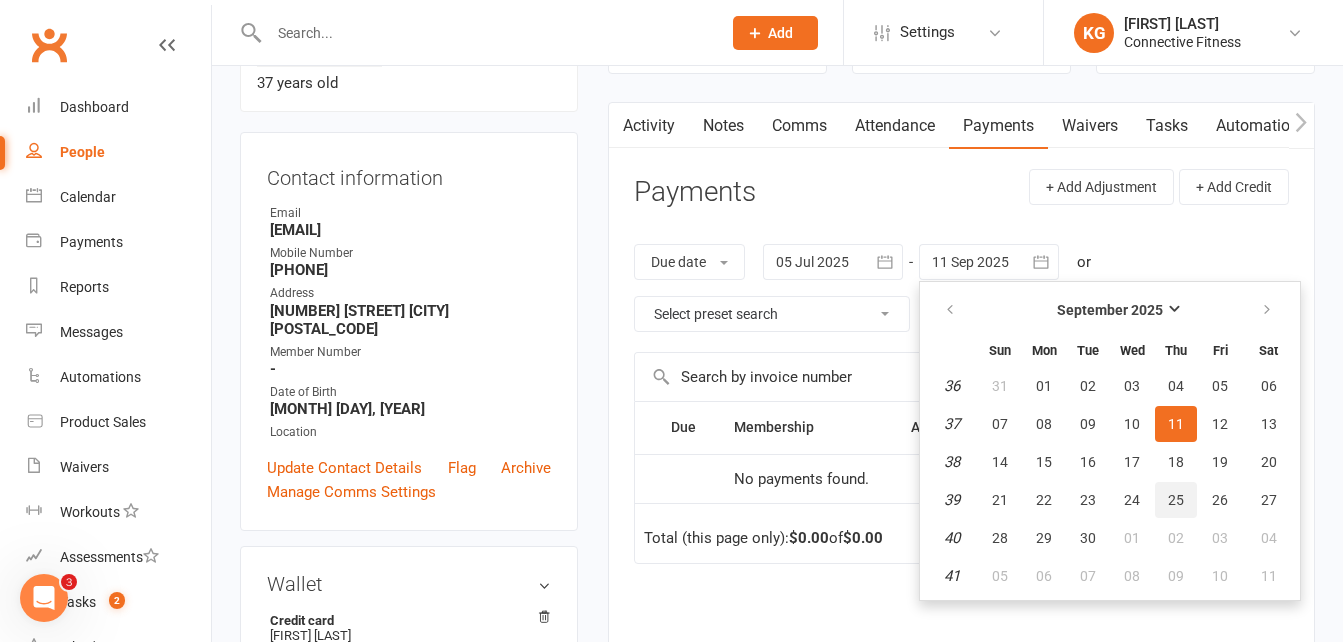 click on "25" at bounding box center (1176, 500) 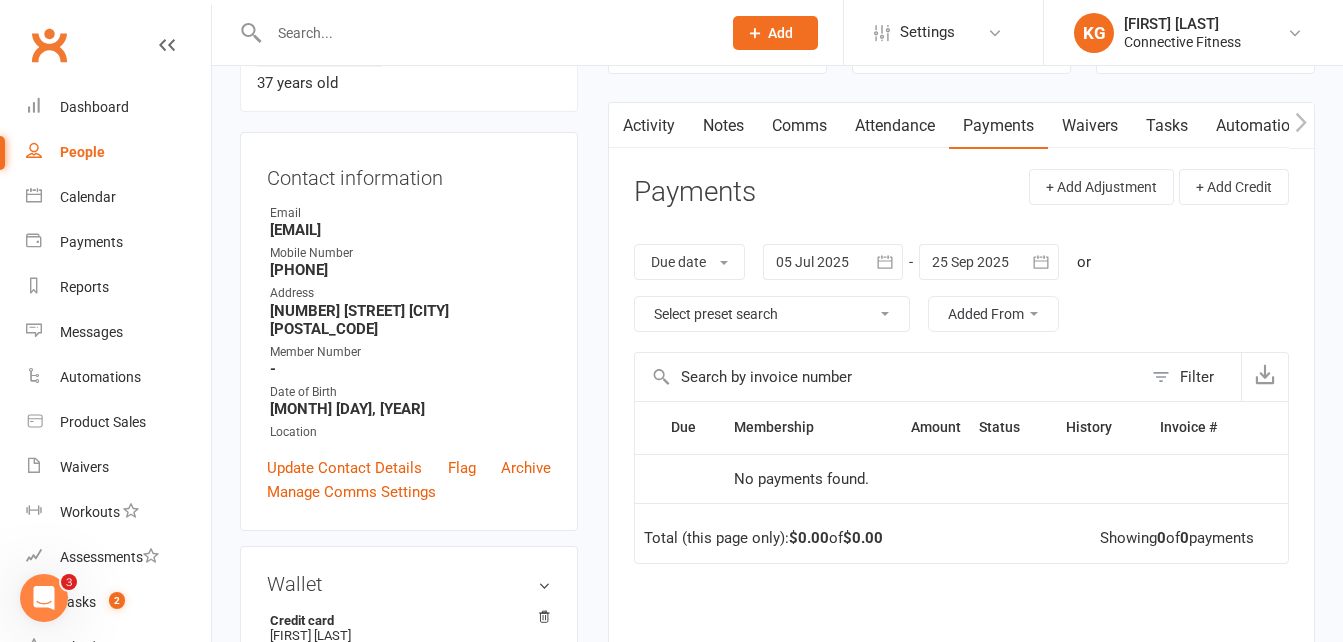click 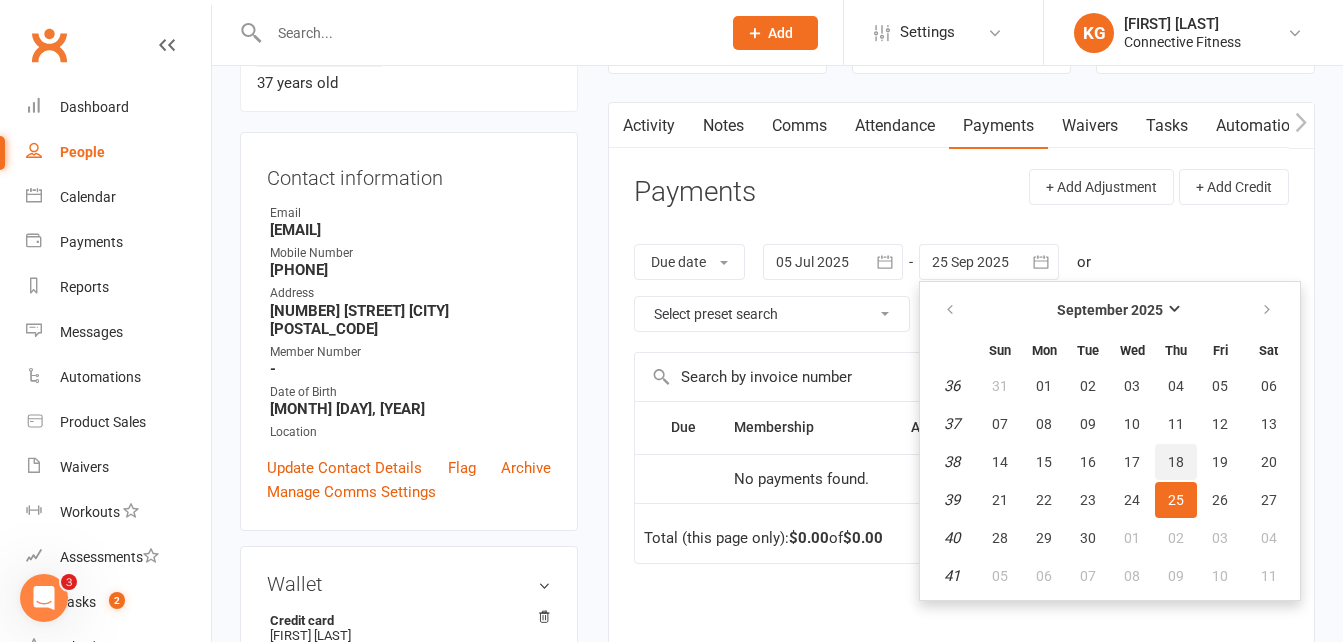 click on "18" at bounding box center [1176, 462] 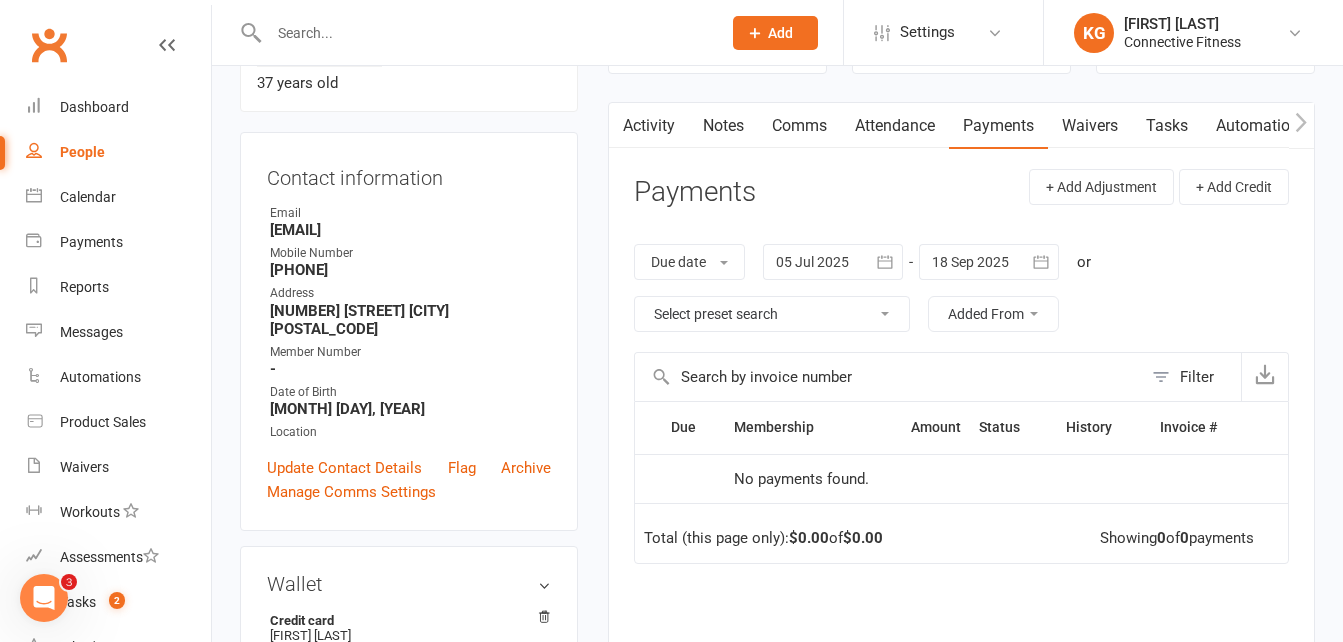 click 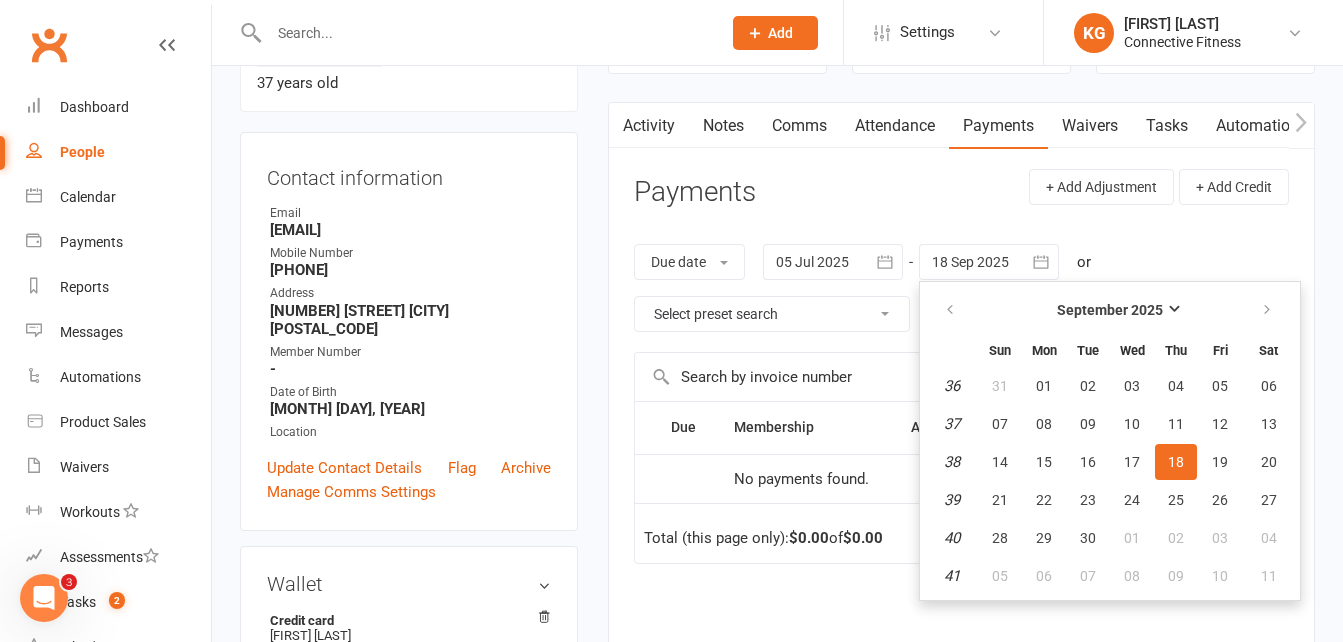 click on "10" at bounding box center (1132, 424) 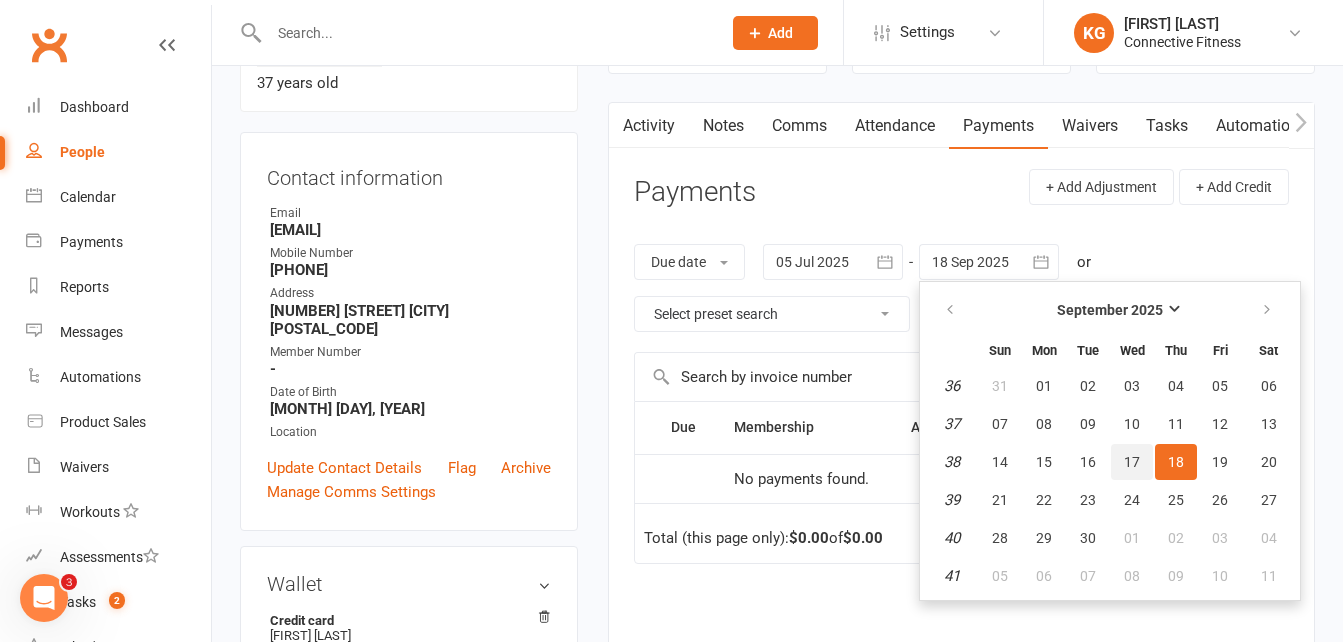 click on "17" at bounding box center [1132, 462] 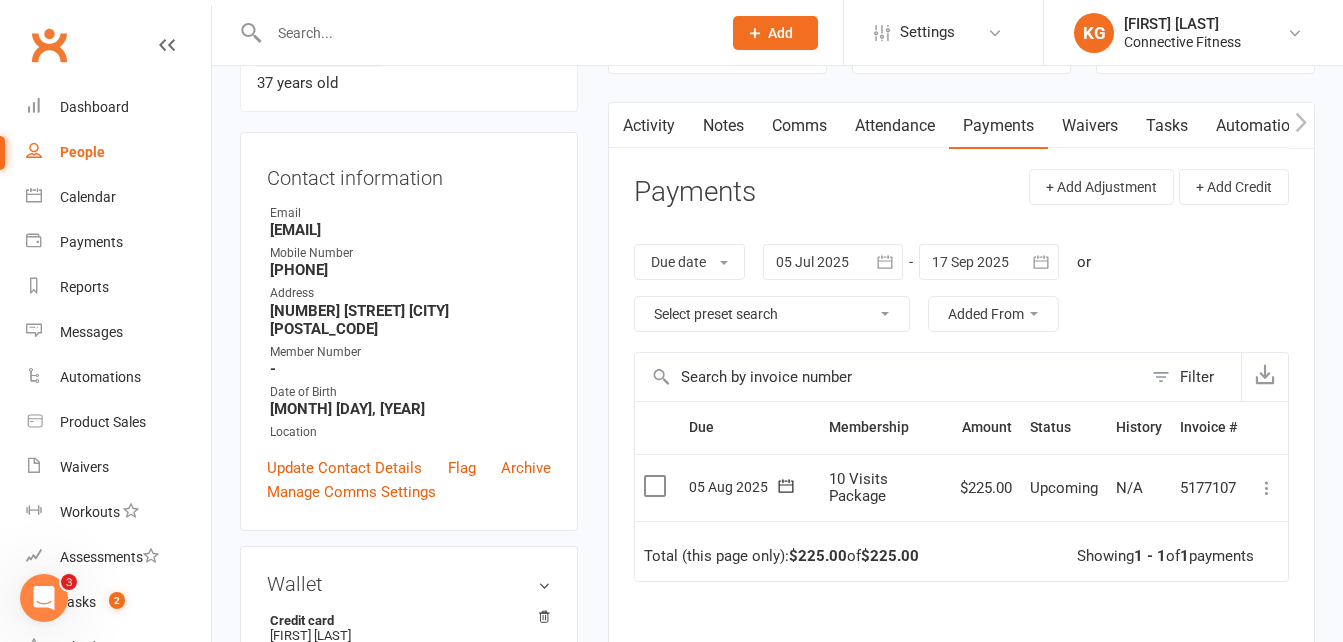 click at bounding box center [1267, 488] 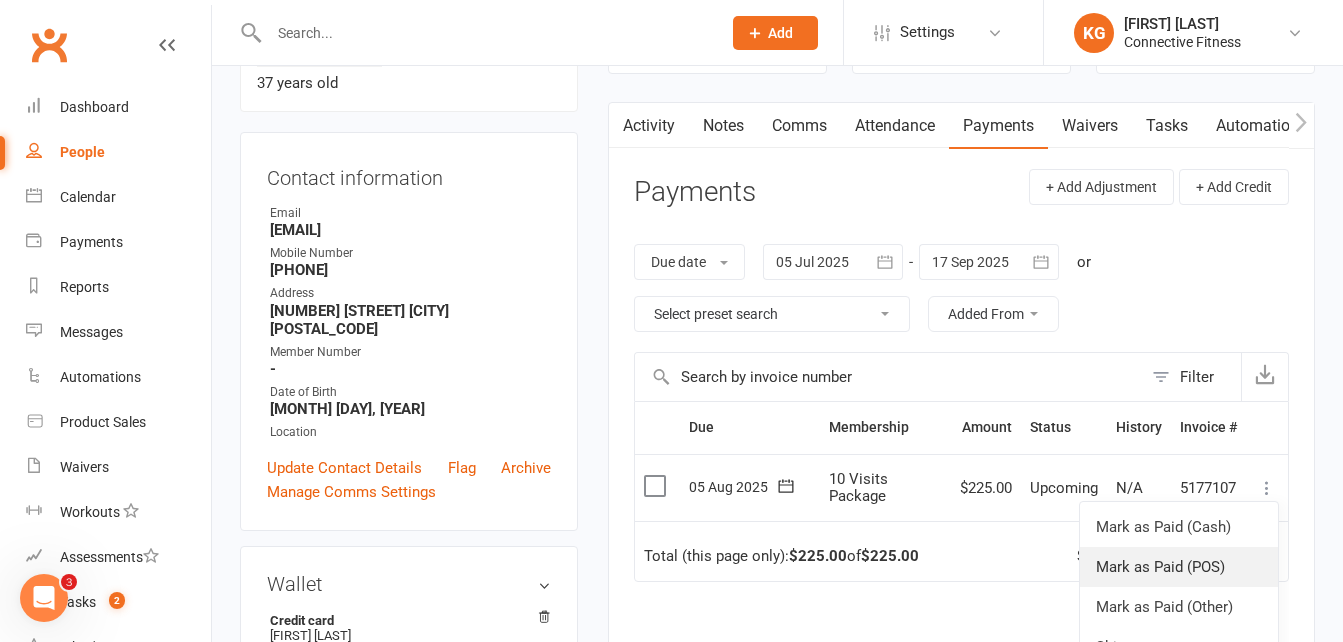 click on "Mark as Paid (POS)" at bounding box center (1179, 567) 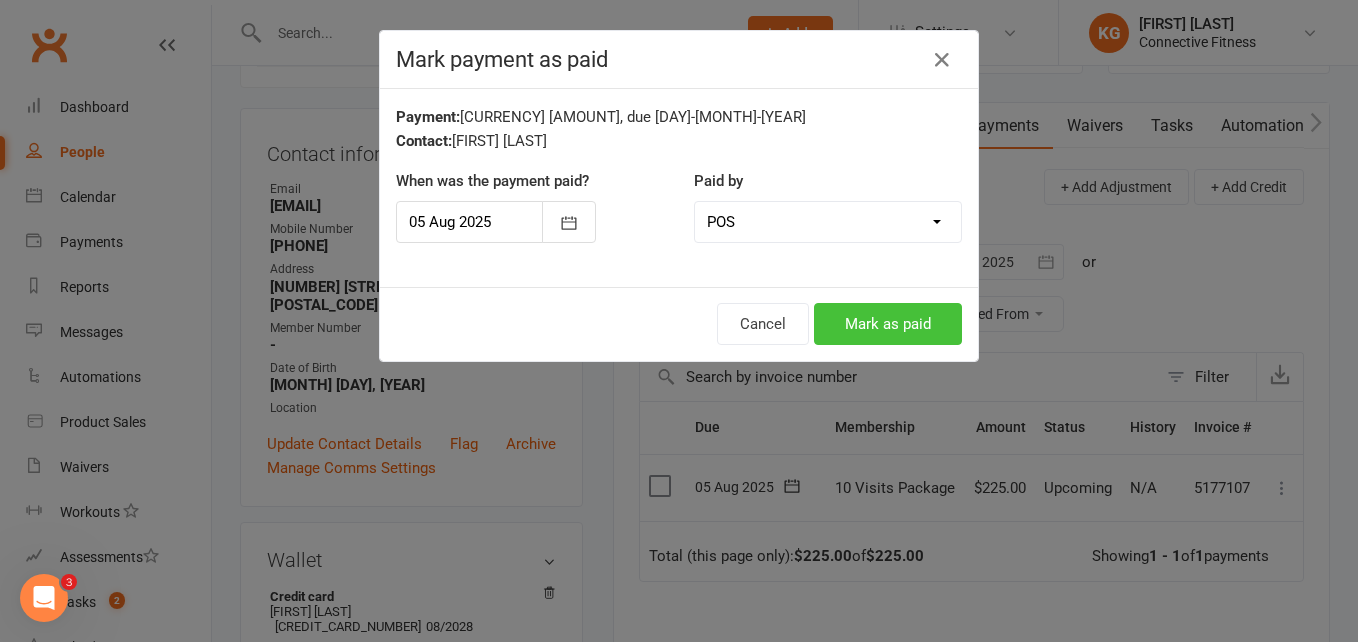 click on "Mark as paid" at bounding box center (888, 324) 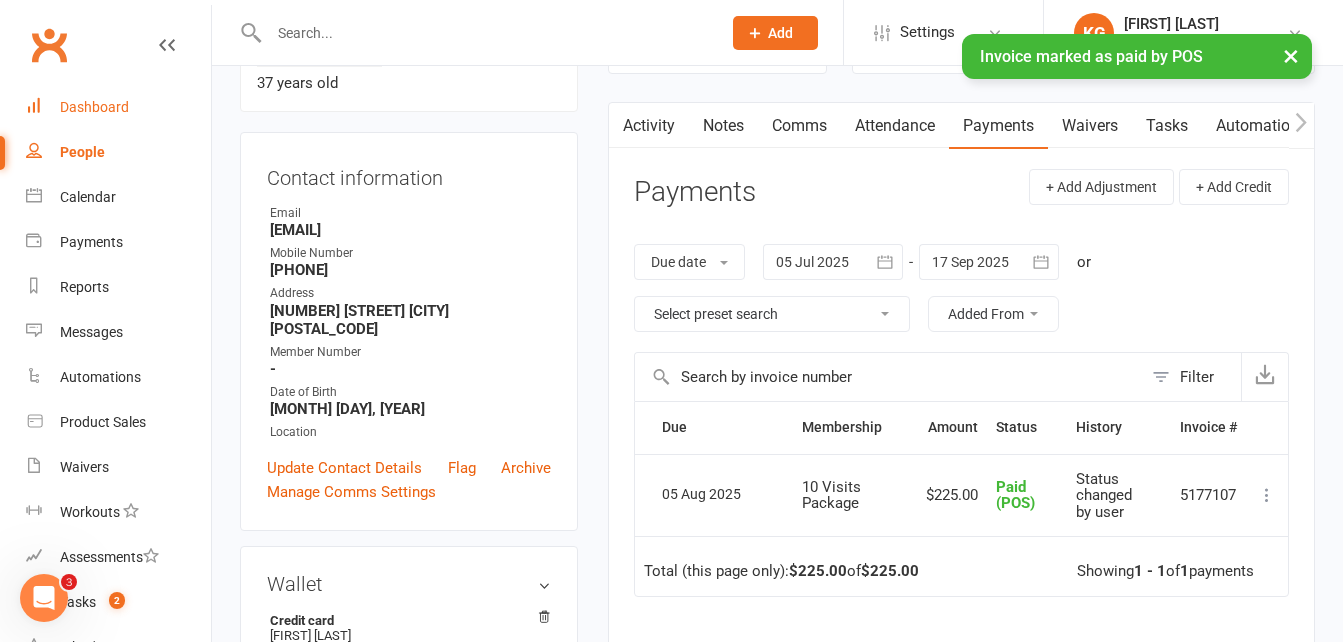 click on "Dashboard" at bounding box center (94, 107) 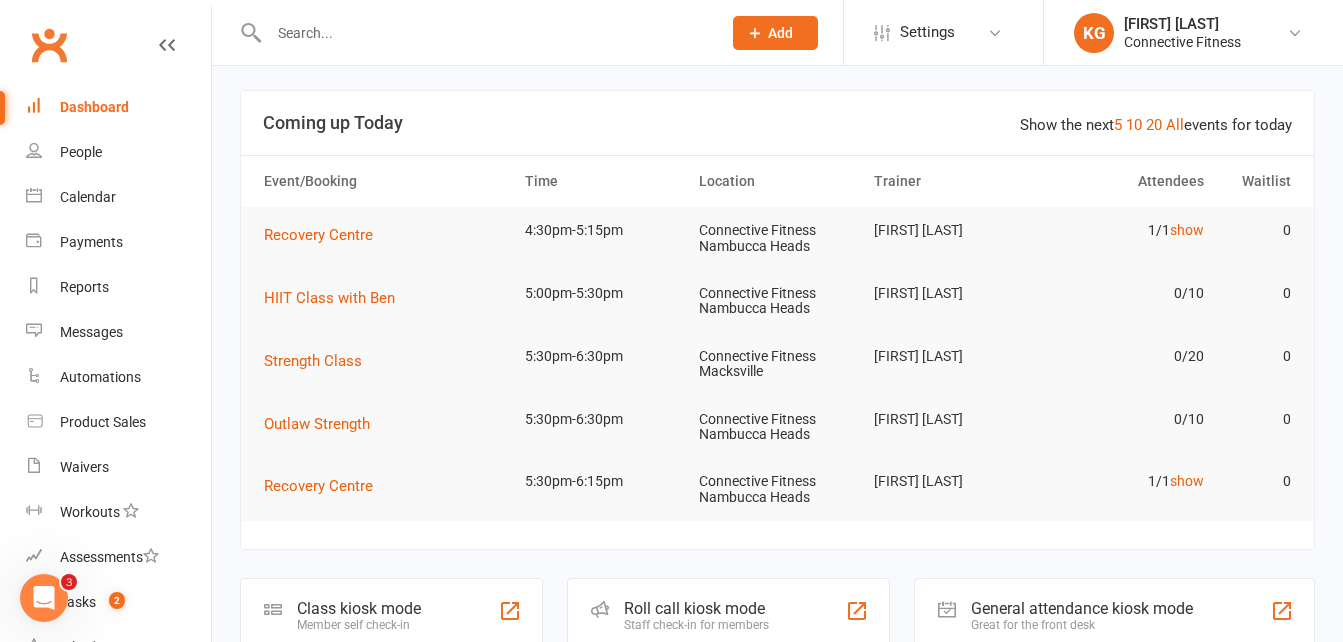 scroll, scrollTop: 0, scrollLeft: 0, axis: both 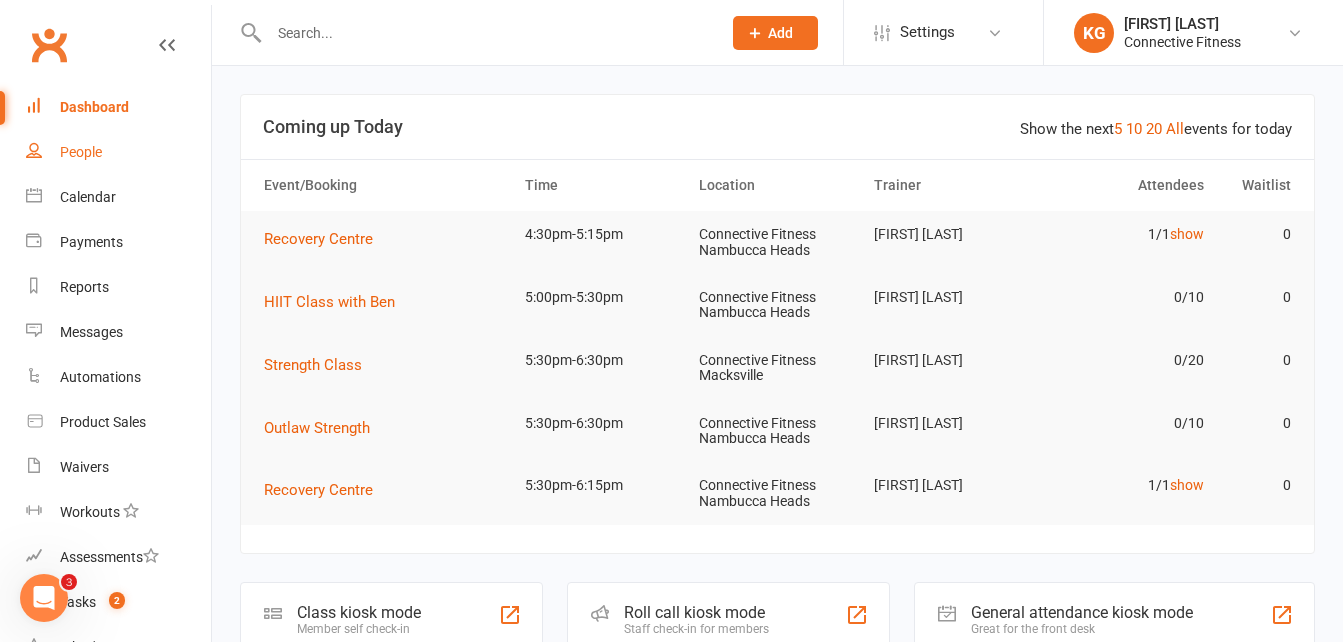click on "People" at bounding box center (81, 152) 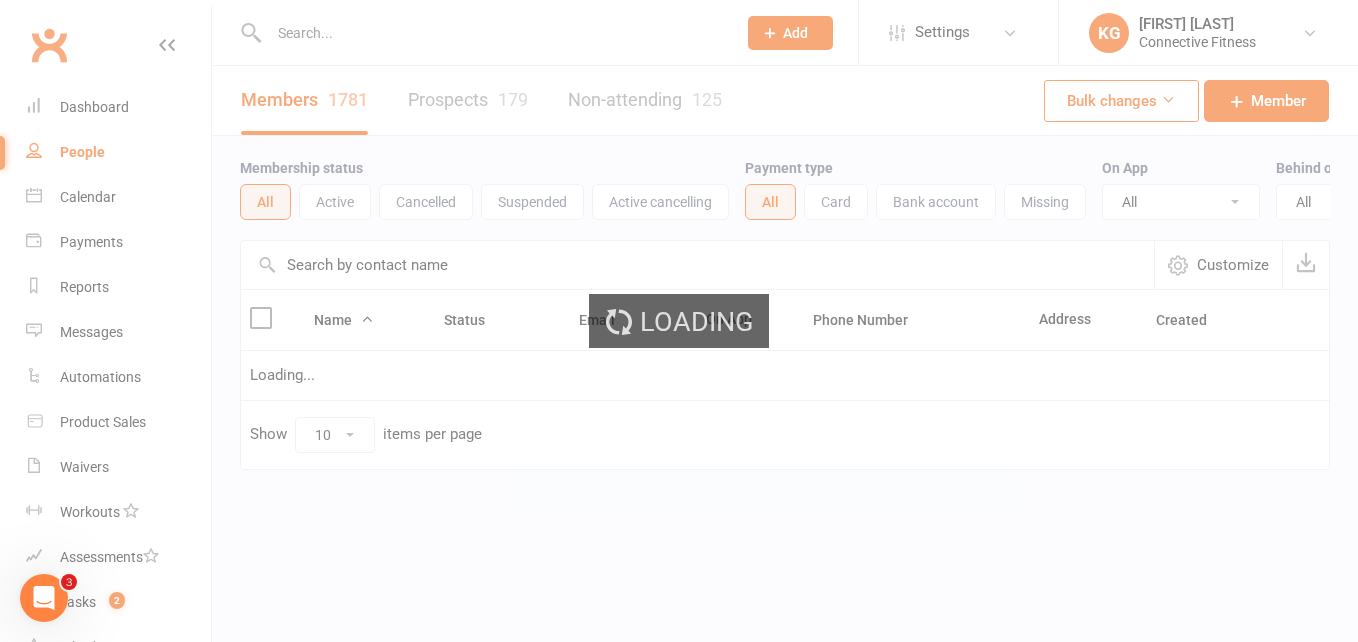 click on "Prospect
Member
Non-attending contact
Class / event
Appointment
Task
Membership plan
Bulk message
Add
Settings Membership Plans Event Templates Appointment Types Website Customize Contacts Bulk Imports Account Profile Clubworx API KG [FIRST] [LAST] Connective Fitness My profile Help Terms & conditions  Privacy policy  Sign out Clubworx Dashboard People Calendar Payments Reports Messages   Automations   Product Sales Waivers   Workouts   Assessments  Tasks   2 What's New Check-in Kiosk modes General attendance Roll call Class check-in × Invoice marked as paid by POS × × Members 1781 Prospects 179 Non-attending 125 Bulk changes     Member Membership status All Active Cancelled Suspended Active cancelling Payment type All Card Bank account Missing On App All Yes No All No" at bounding box center (679, 276) 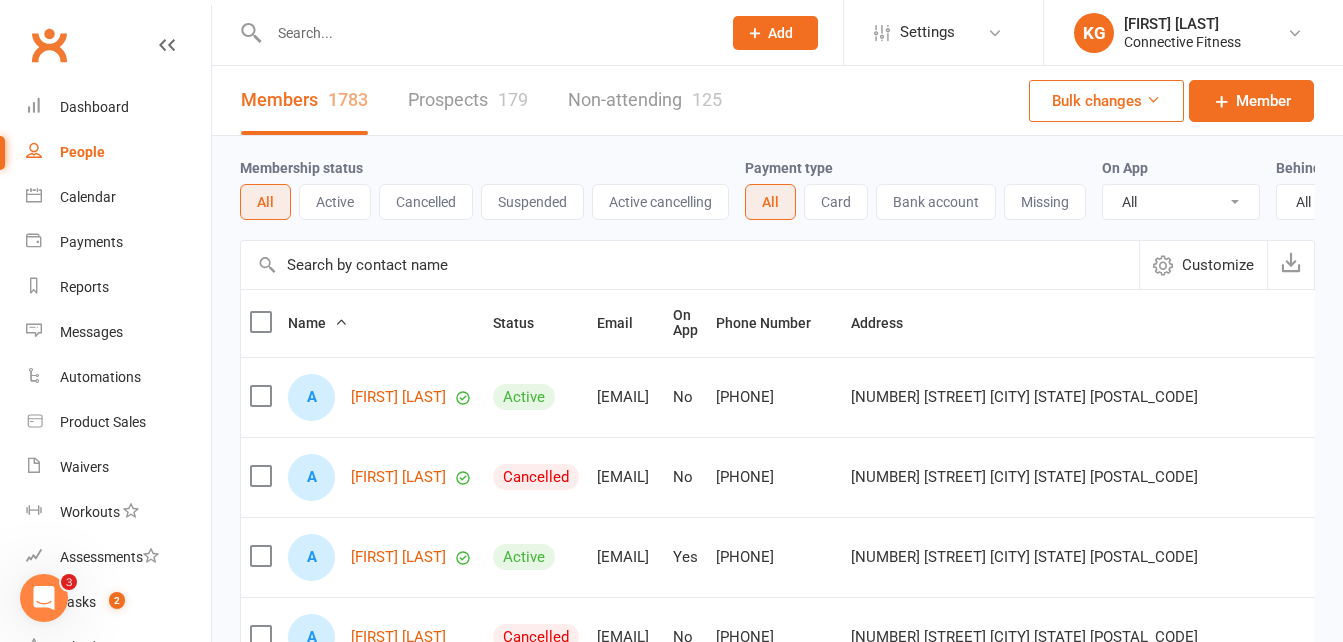 click at bounding box center [690, 265] 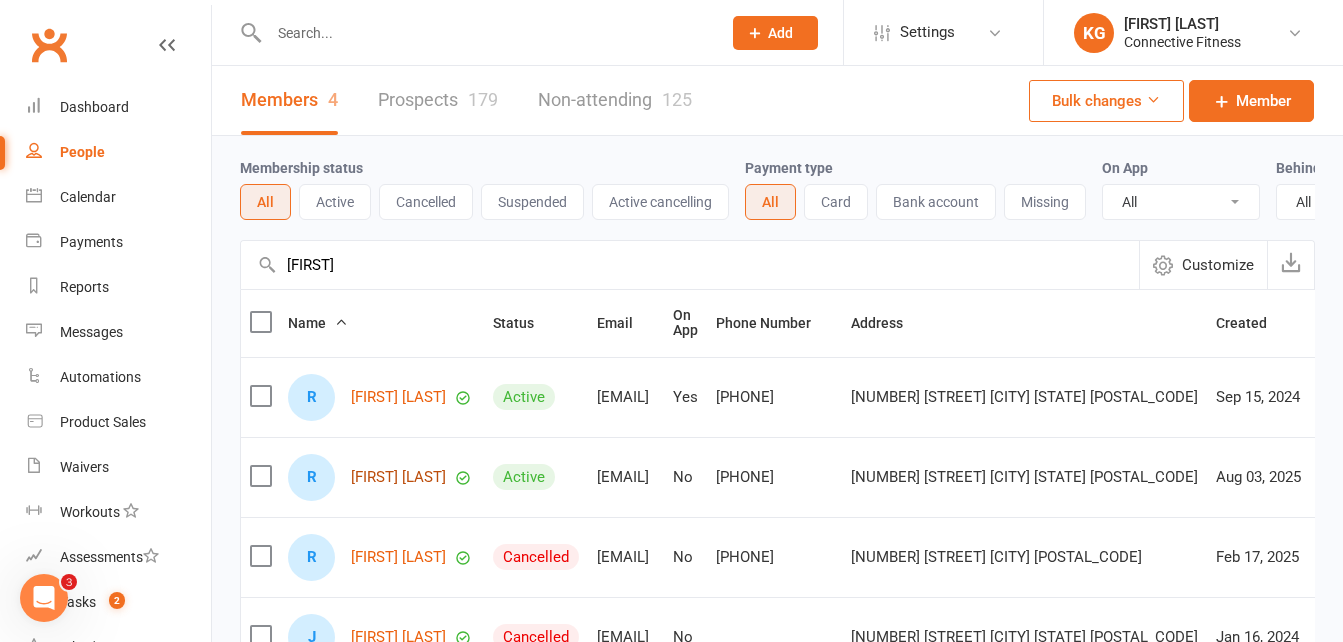 type on "[FIRST]" 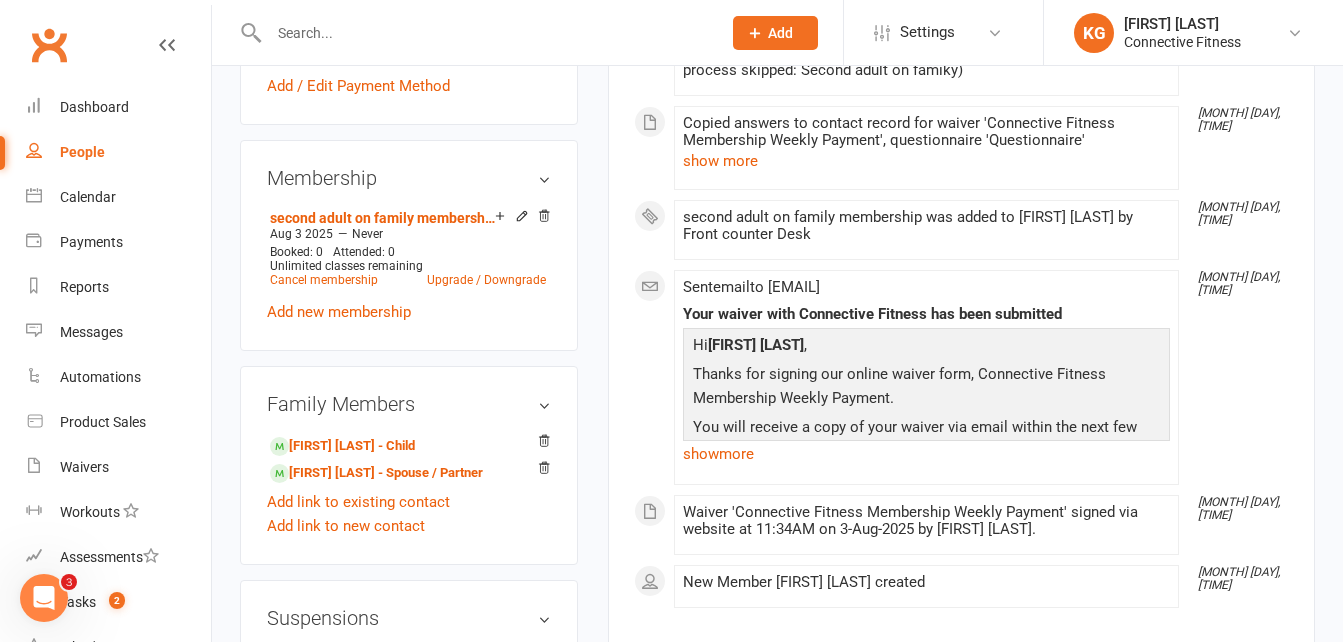 scroll, scrollTop: 762, scrollLeft: 0, axis: vertical 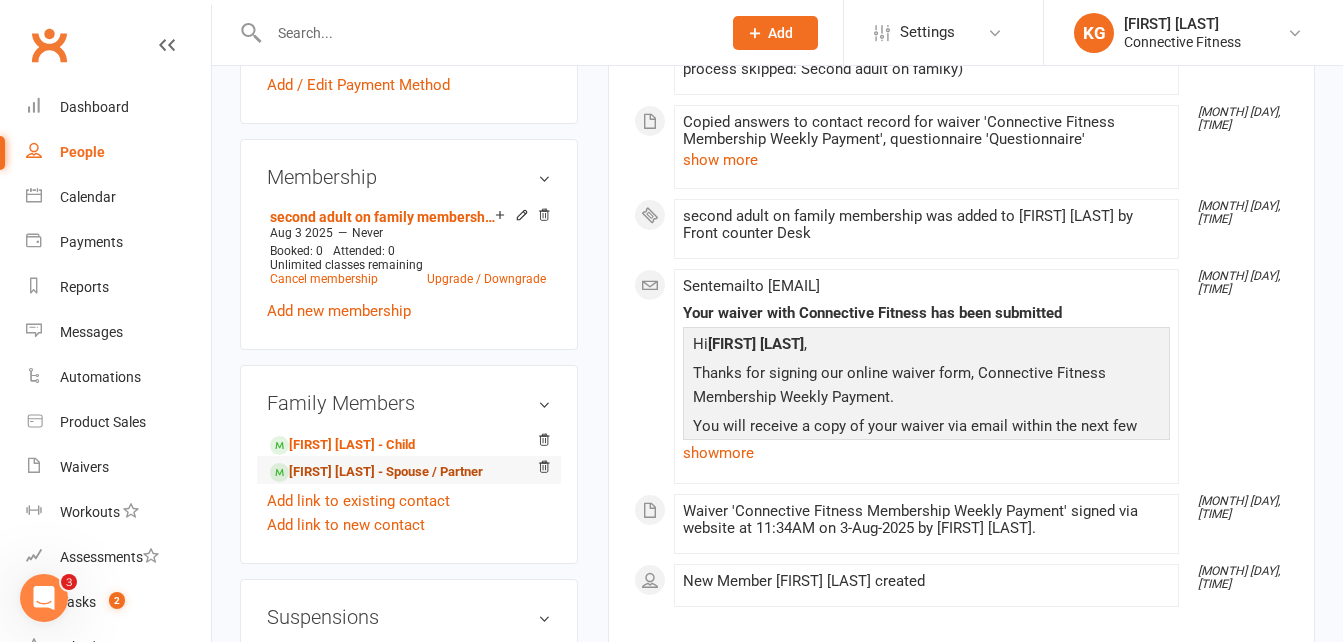 click on "[FIRST] [LAST] - Spouse / Partner" at bounding box center (376, 472) 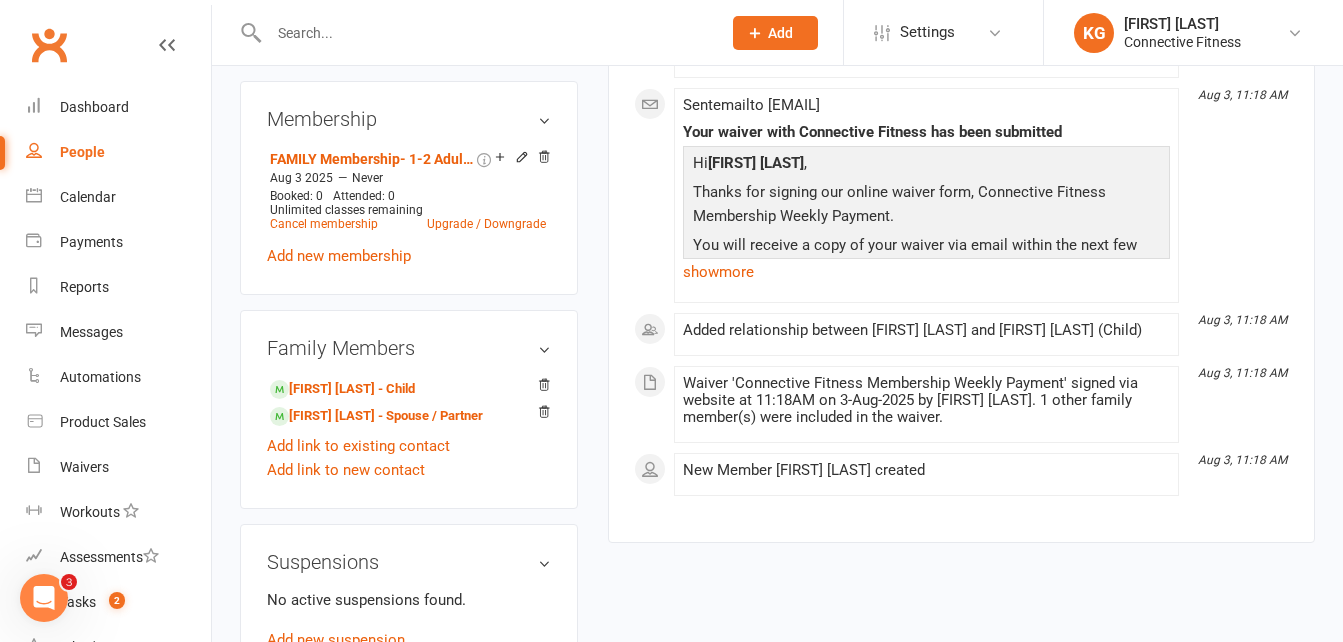 scroll, scrollTop: 854, scrollLeft: 0, axis: vertical 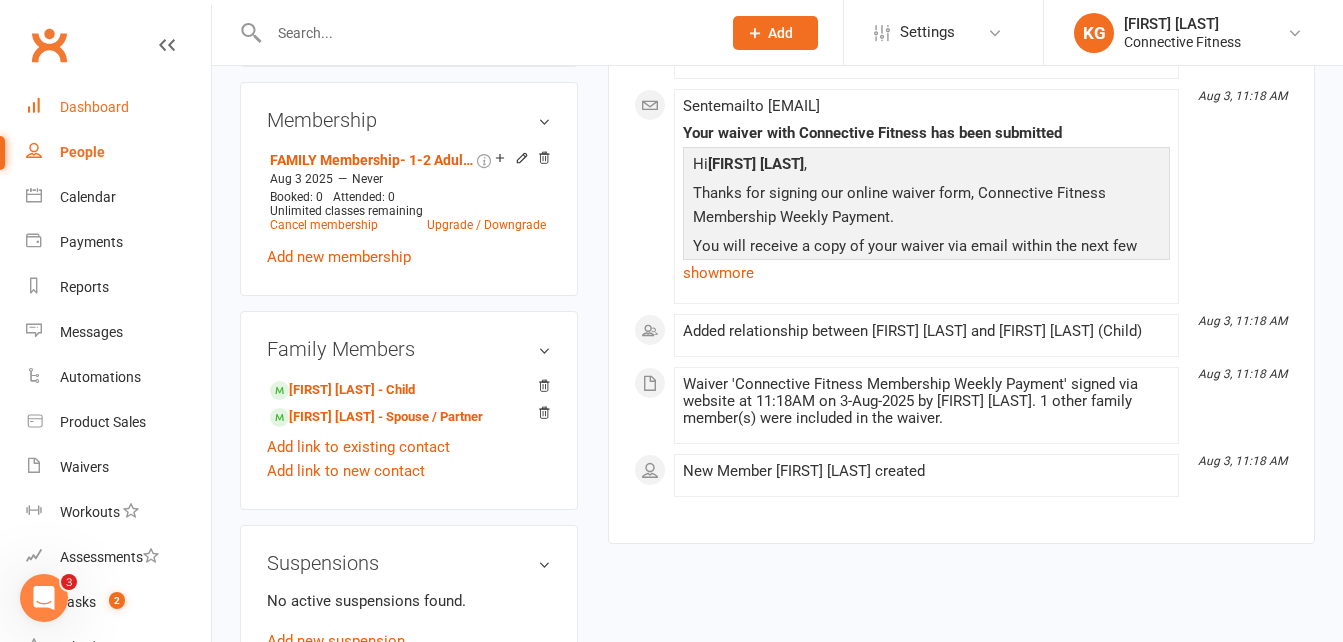 click on "Dashboard" at bounding box center (94, 107) 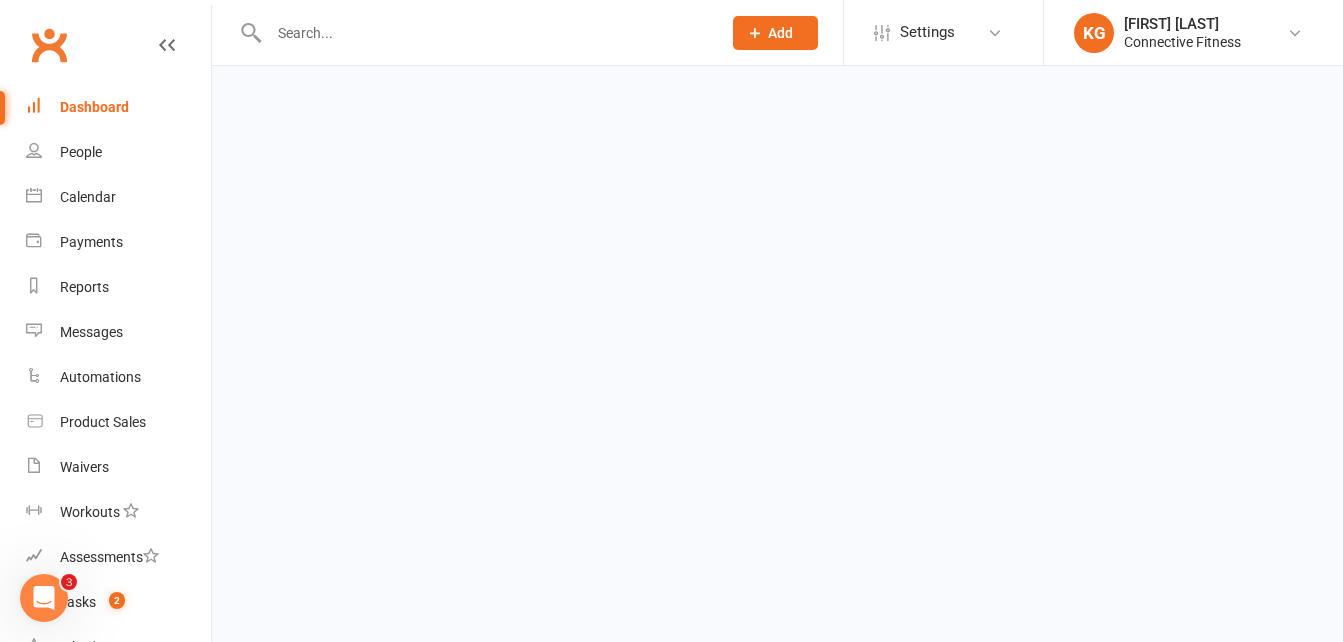 scroll, scrollTop: 0, scrollLeft: 0, axis: both 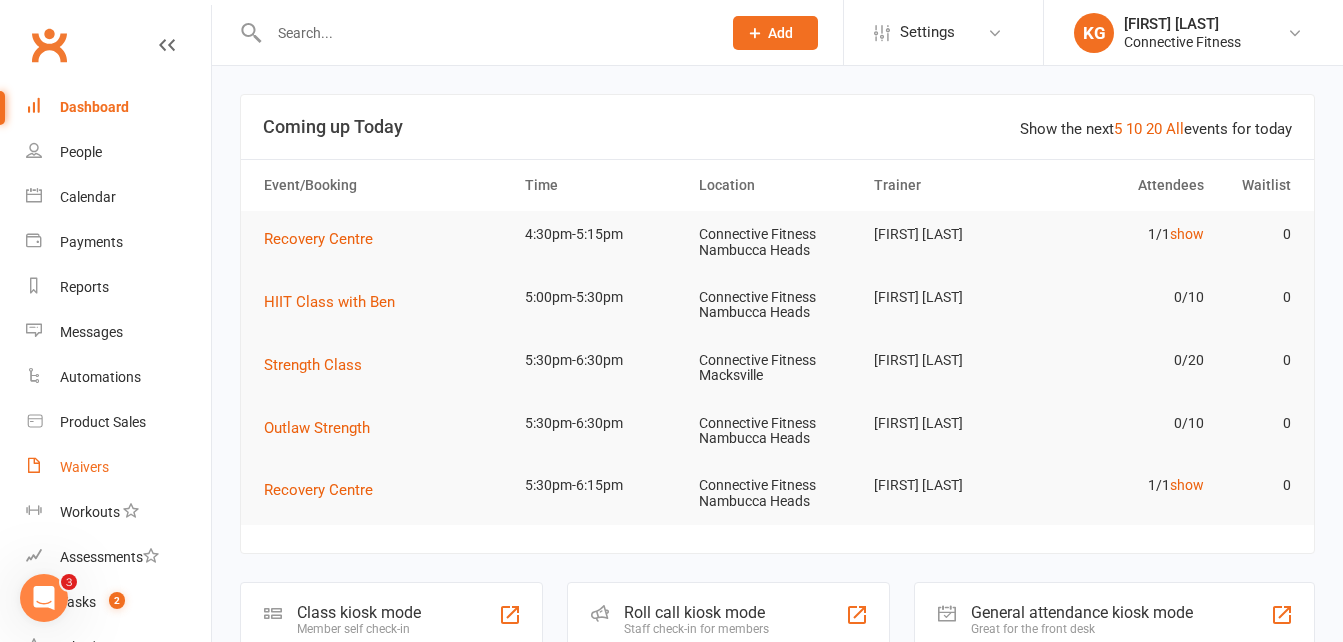 click on "Waivers" at bounding box center (84, 467) 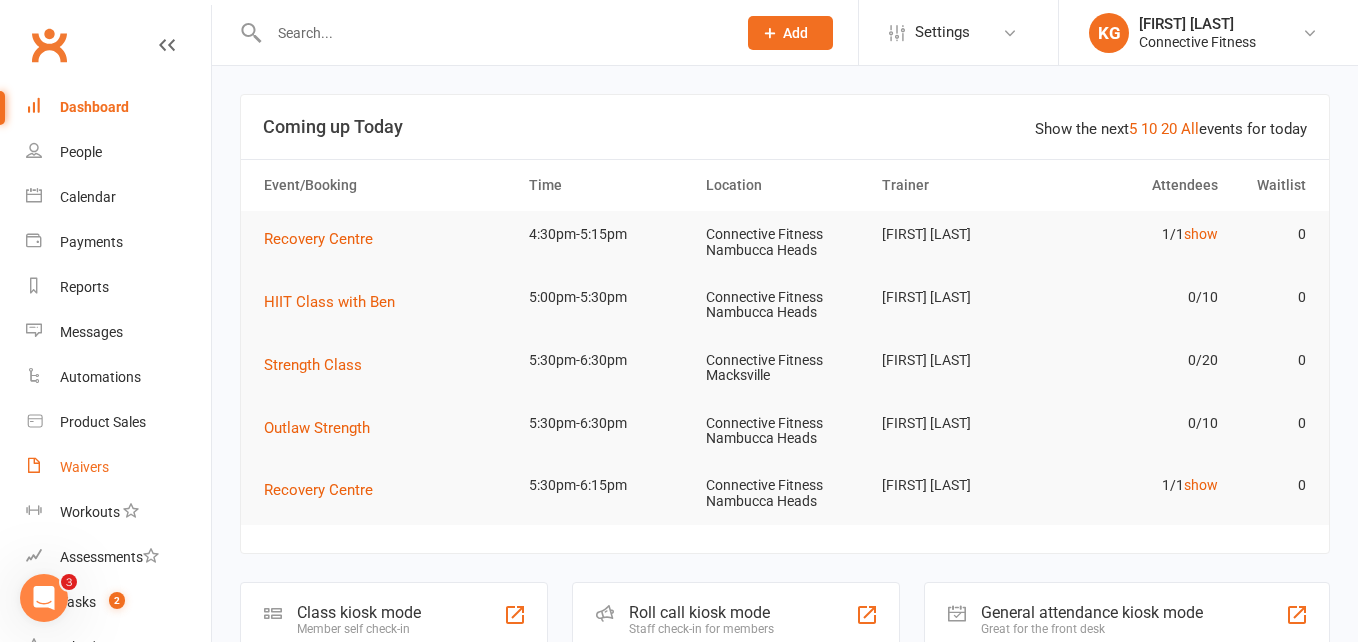 select on "100" 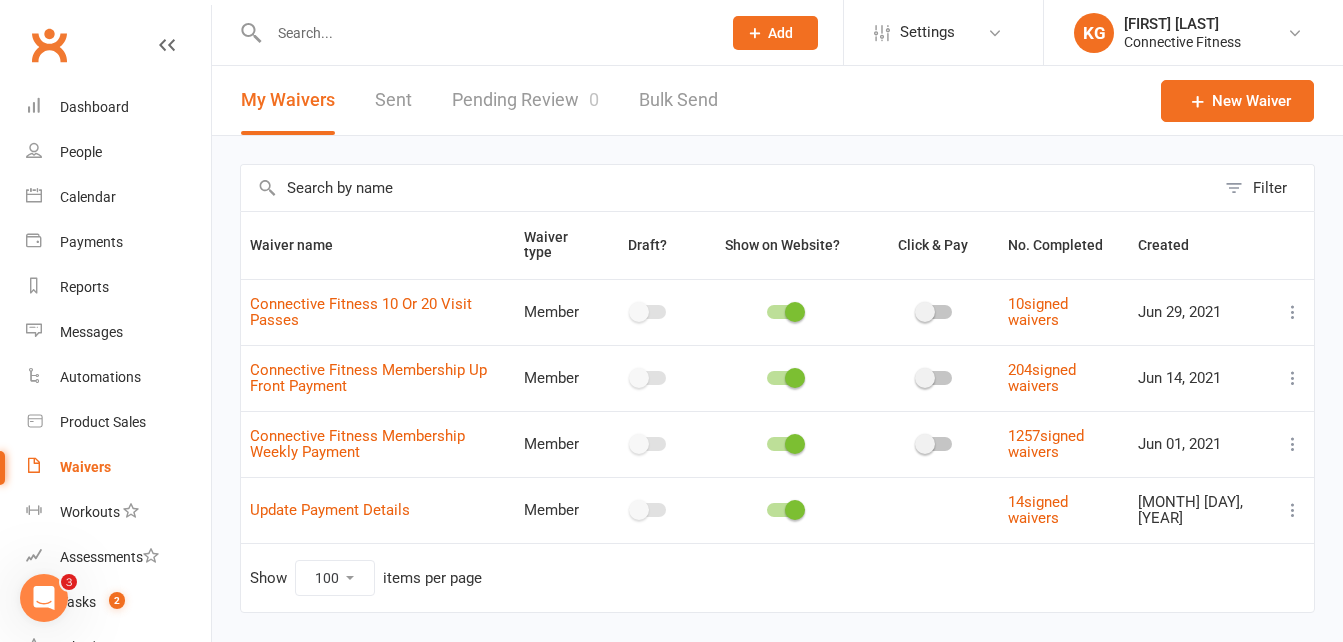 click on "Pending Review 0" at bounding box center (525, 100) 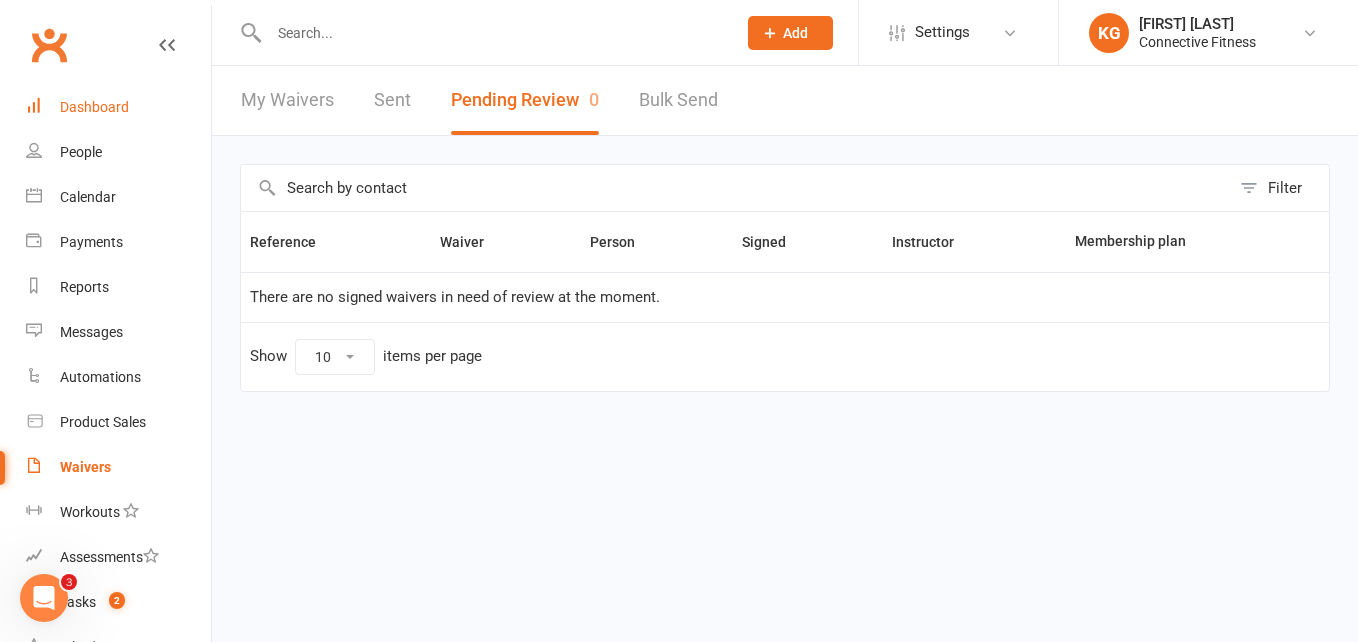 click on "Dashboard" at bounding box center (118, 107) 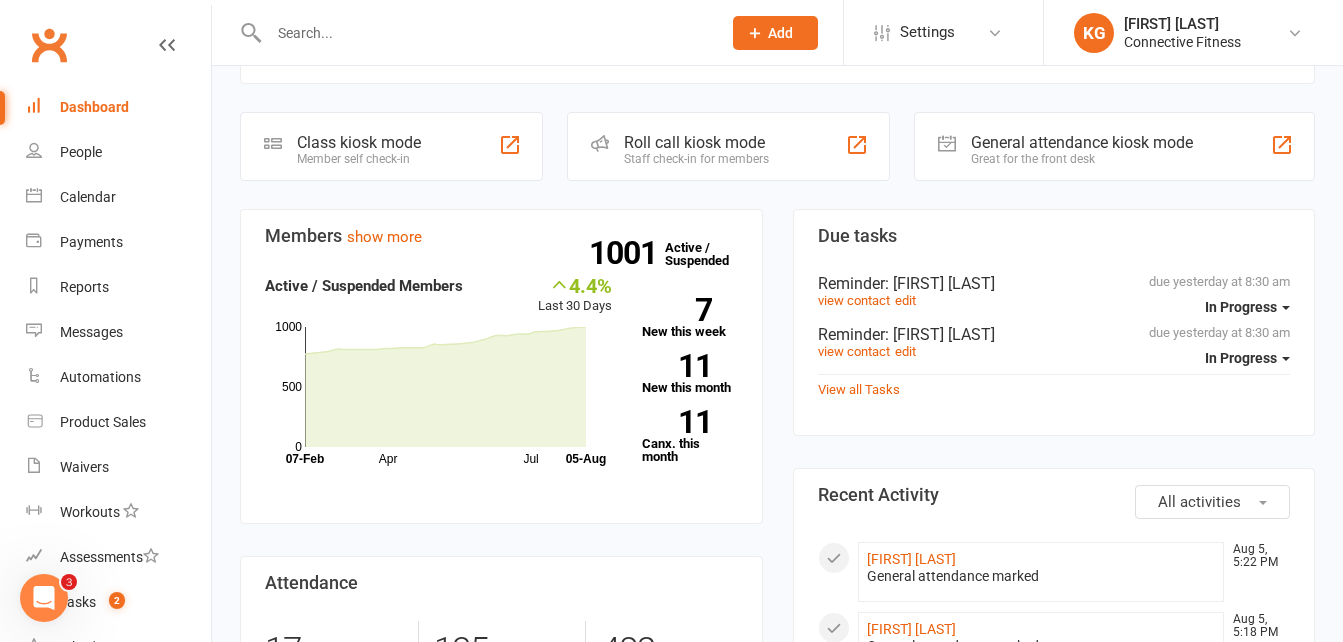 scroll, scrollTop: 469, scrollLeft: 0, axis: vertical 